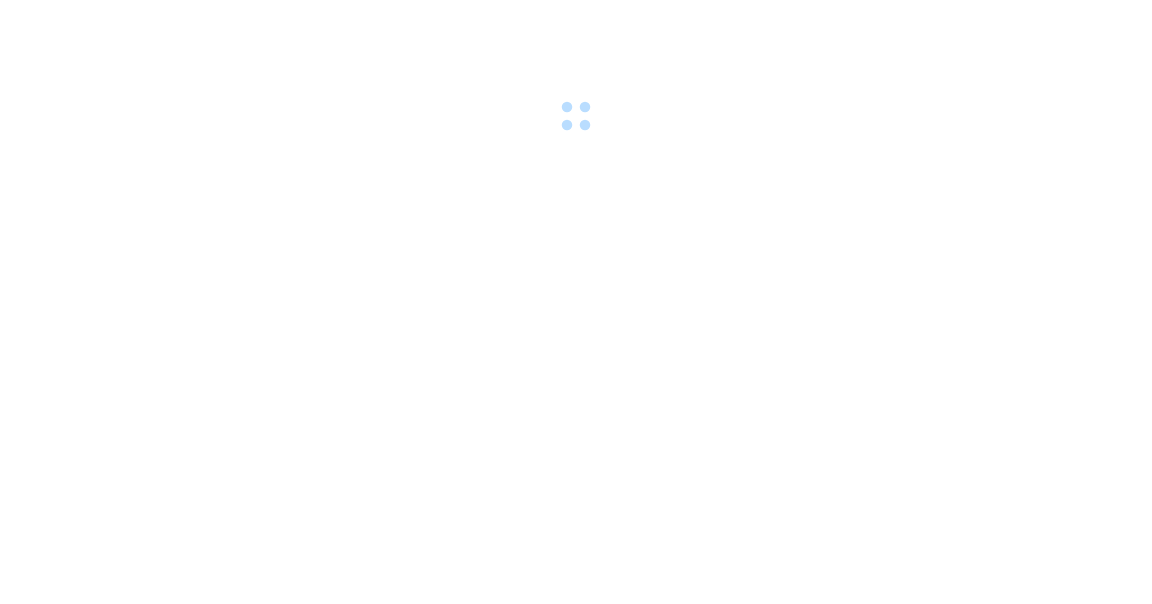 scroll, scrollTop: 0, scrollLeft: 0, axis: both 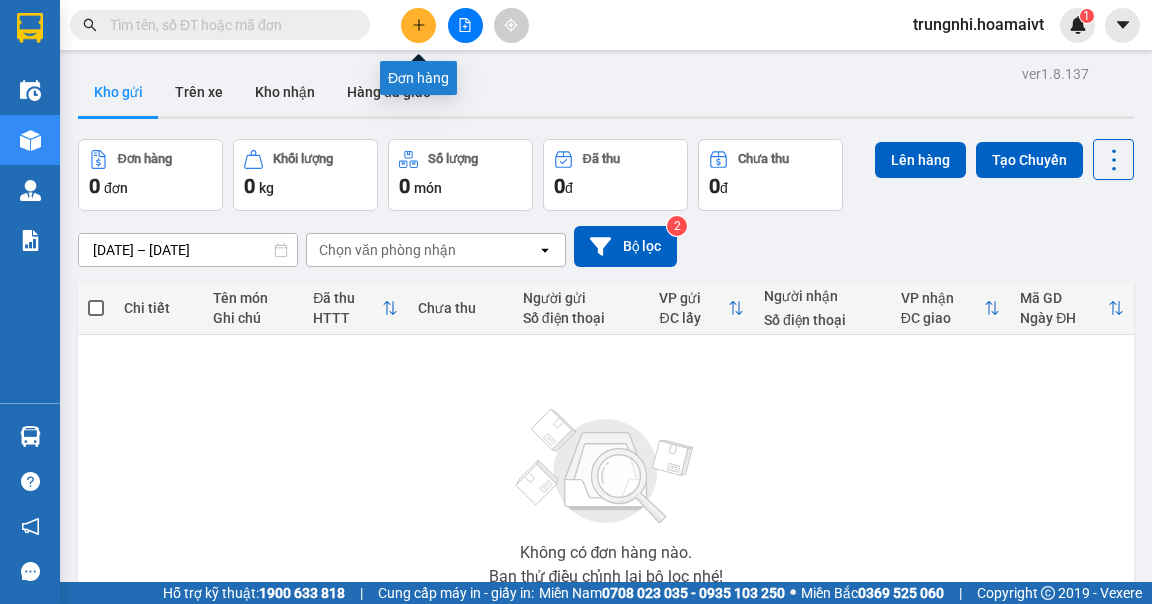 click 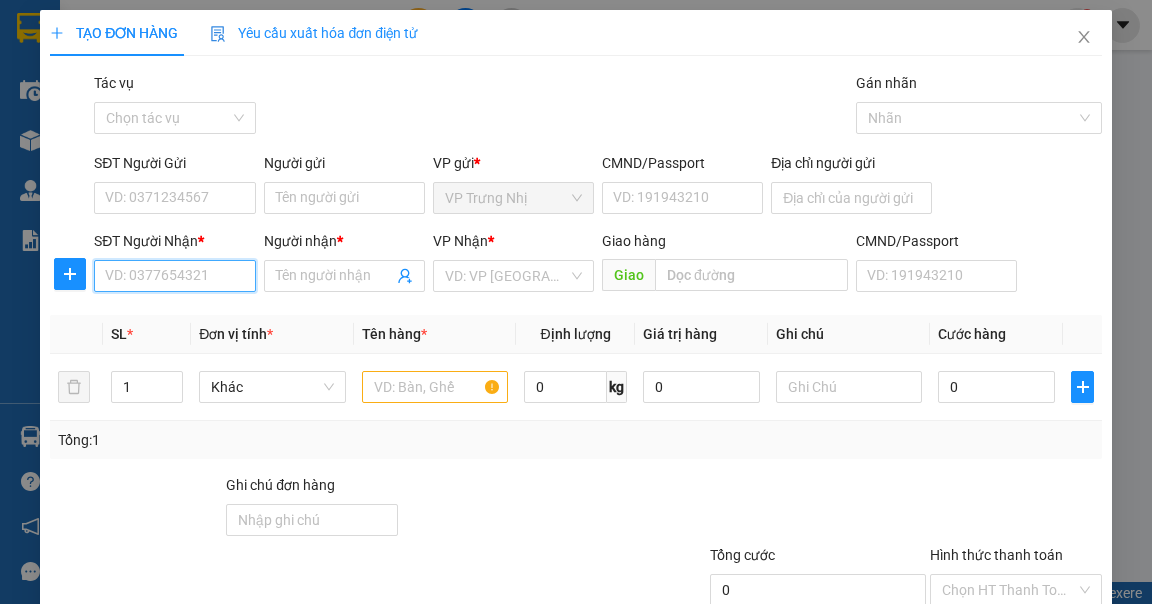 click on "SĐT Người Nhận  *" at bounding box center [174, 276] 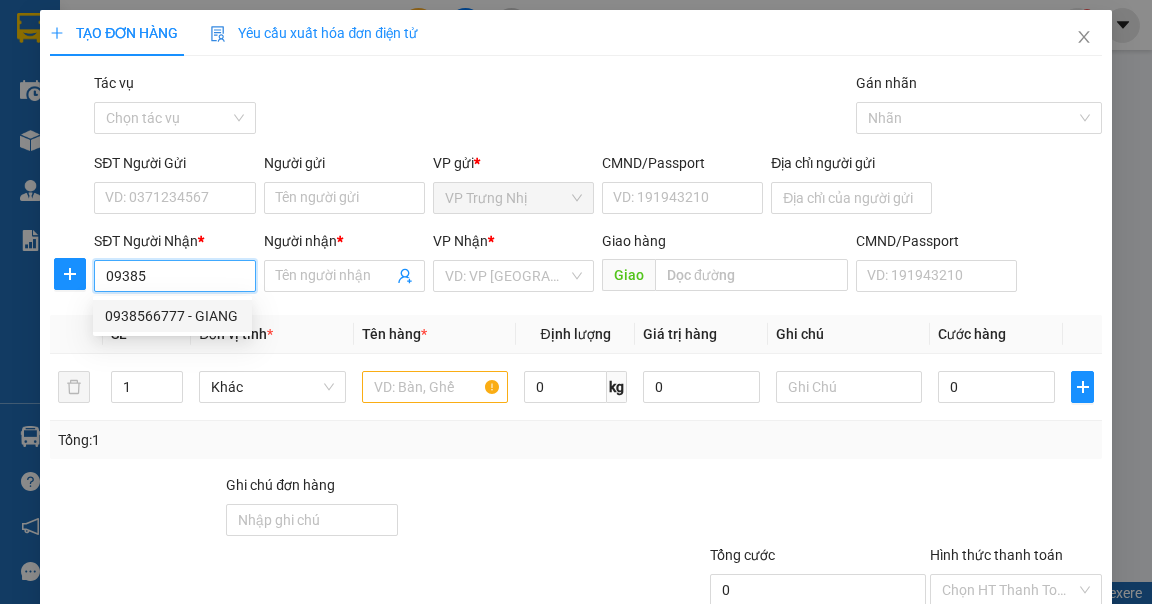 click on "0938566777 - GIANG" at bounding box center (172, 316) 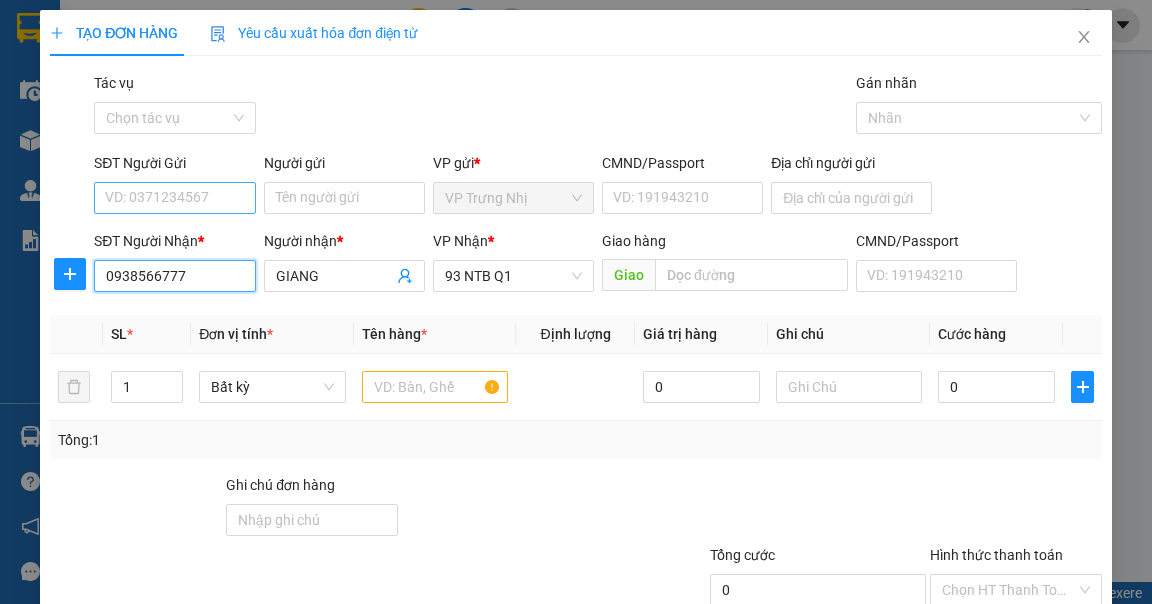 type on "0938566777" 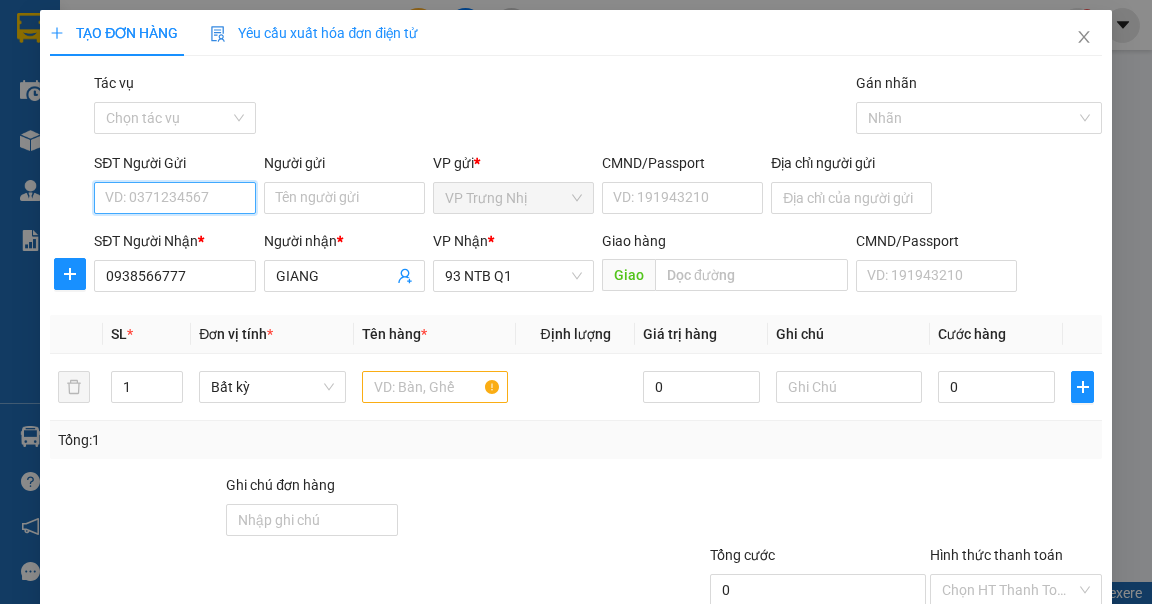 click on "SĐT Người Gửi" at bounding box center (174, 198) 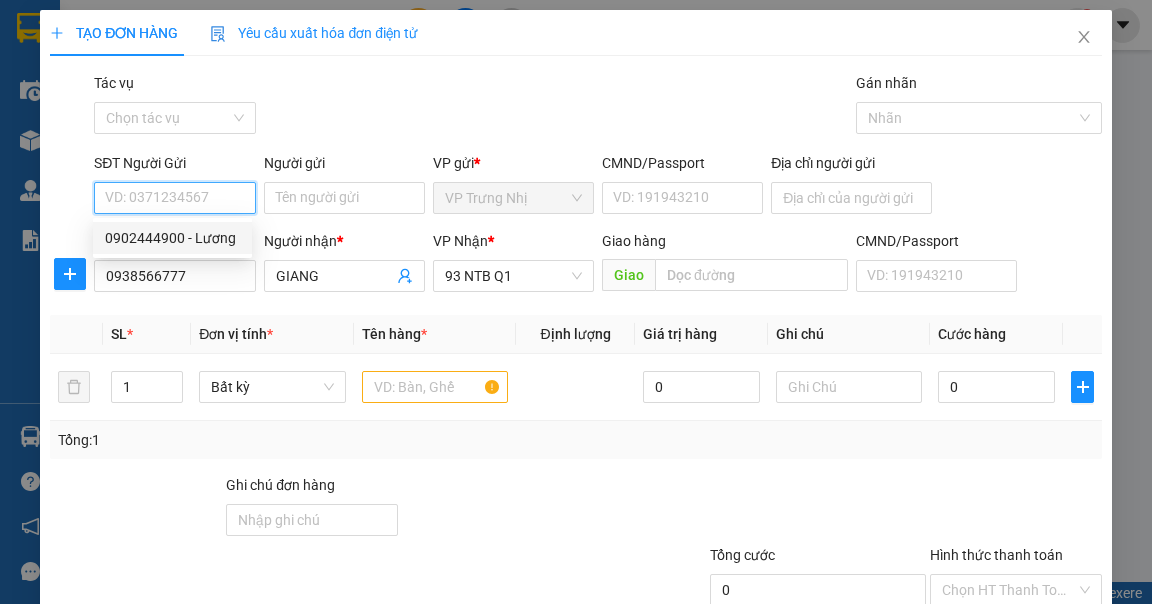 click on "0902444900 - Lương" at bounding box center [172, 238] 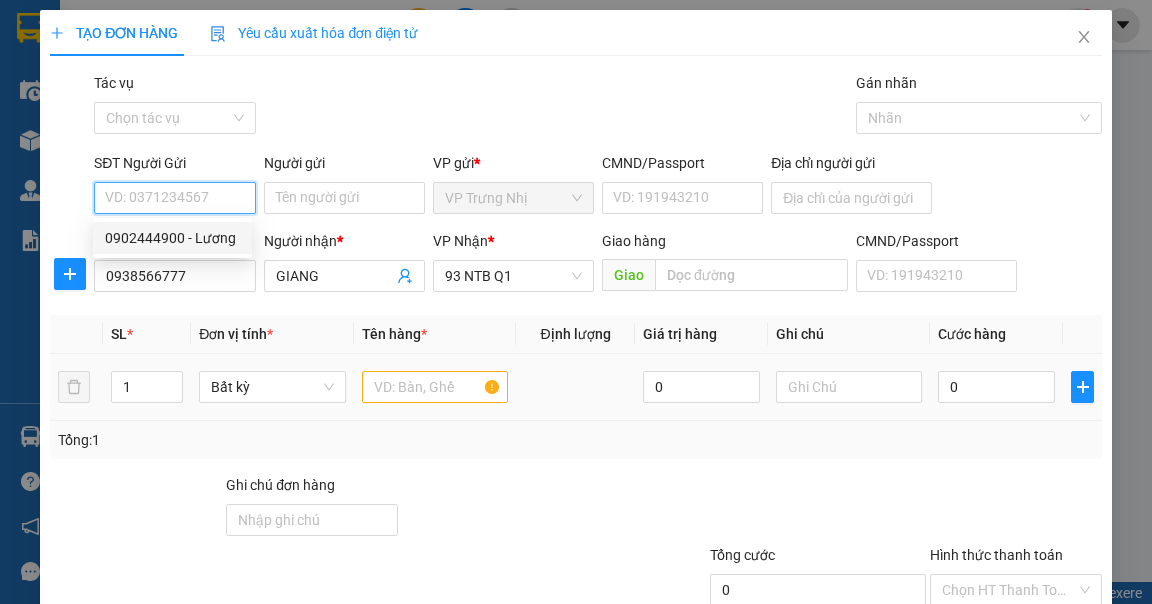 type on "0902444900" 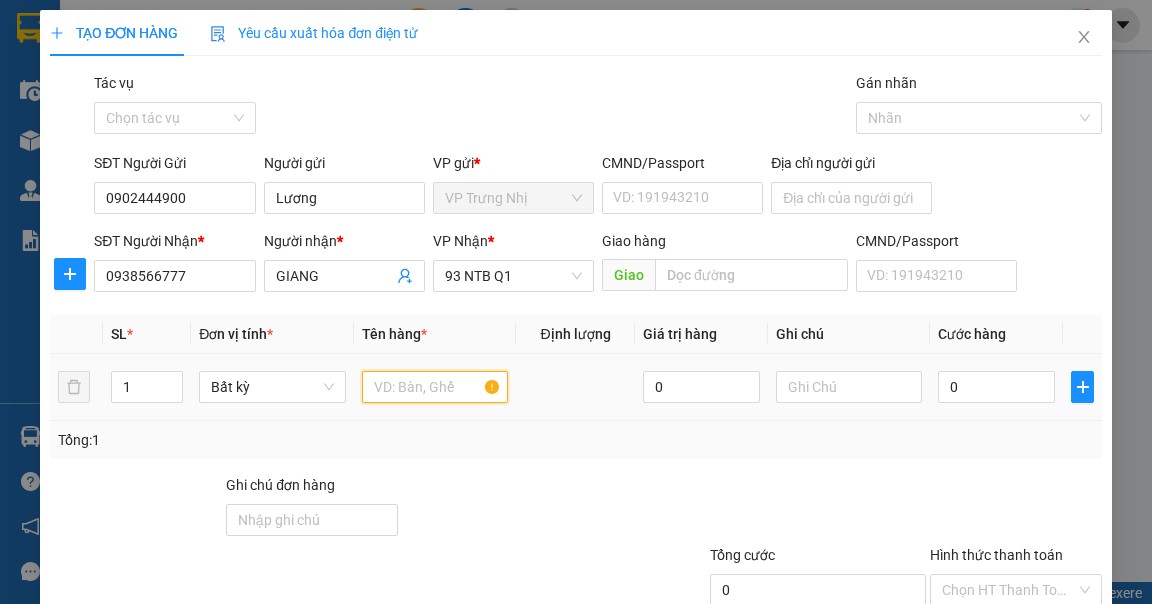 click at bounding box center (435, 387) 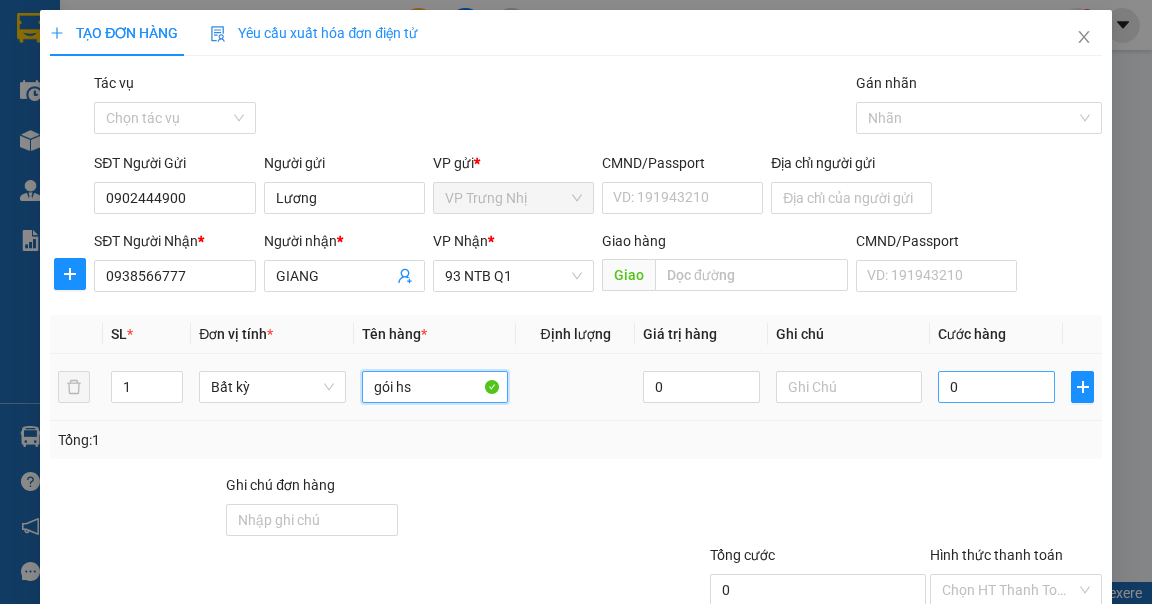 type on "gói hs" 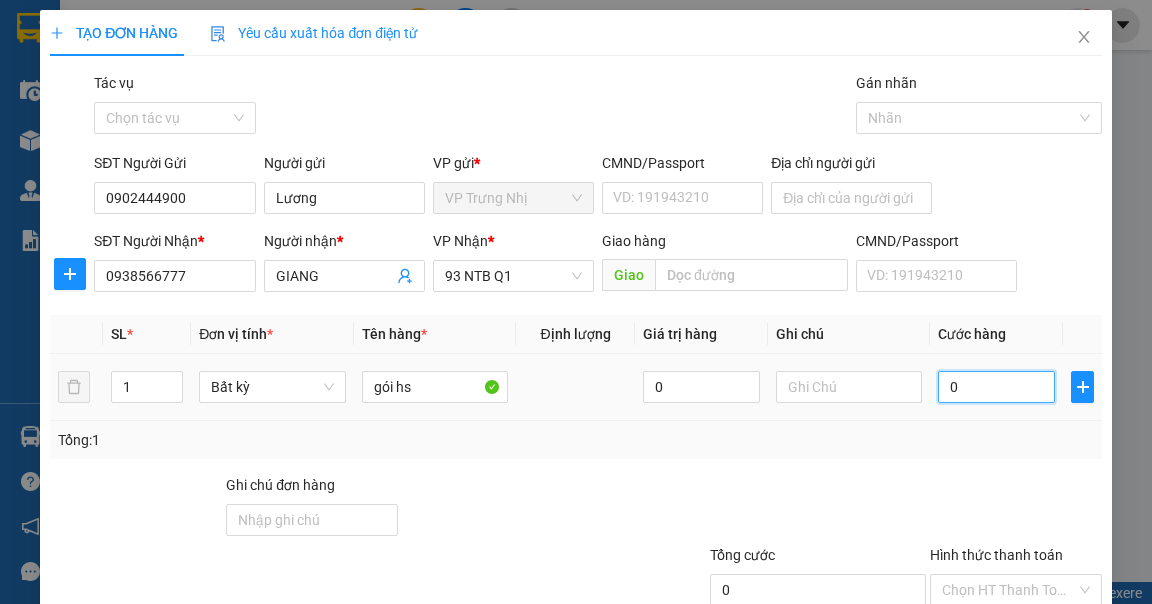 click on "0" at bounding box center (996, 387) 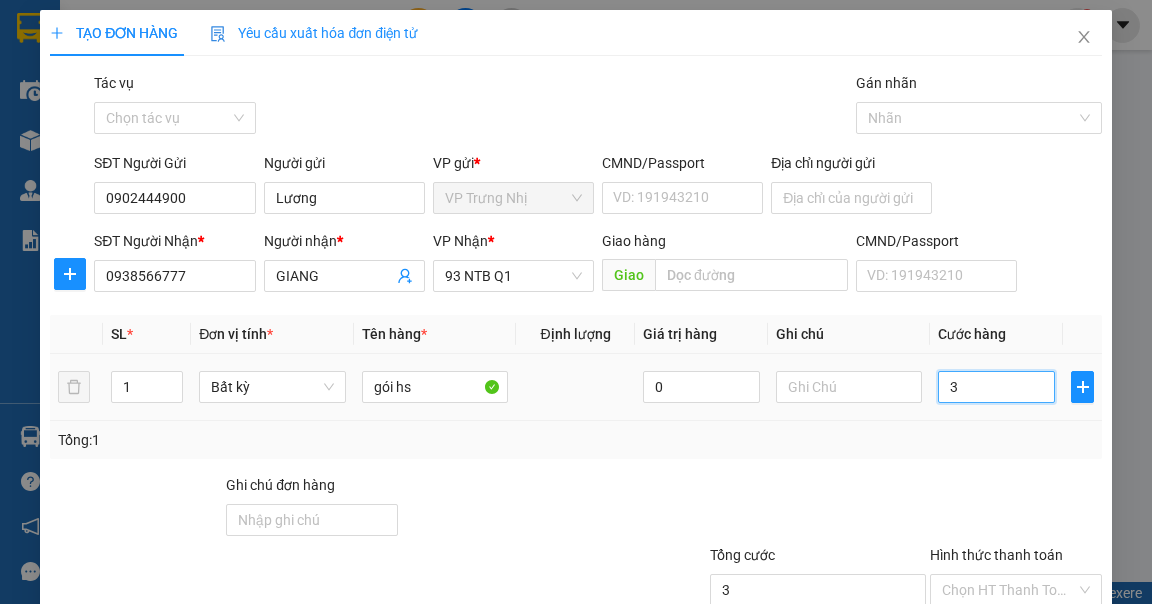 type on "3" 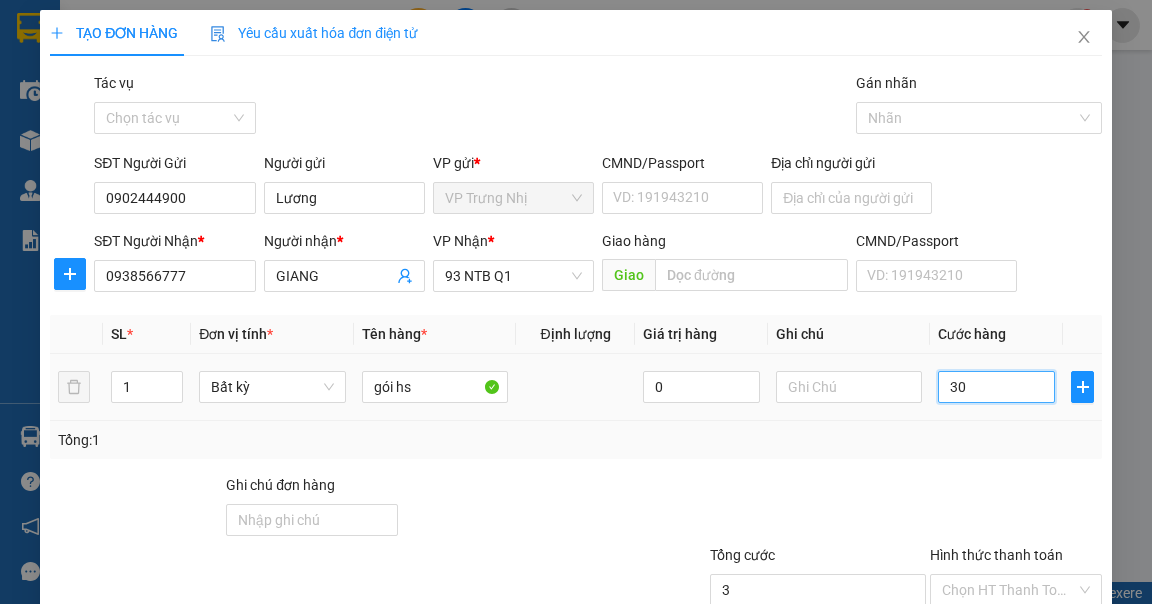 type on "30" 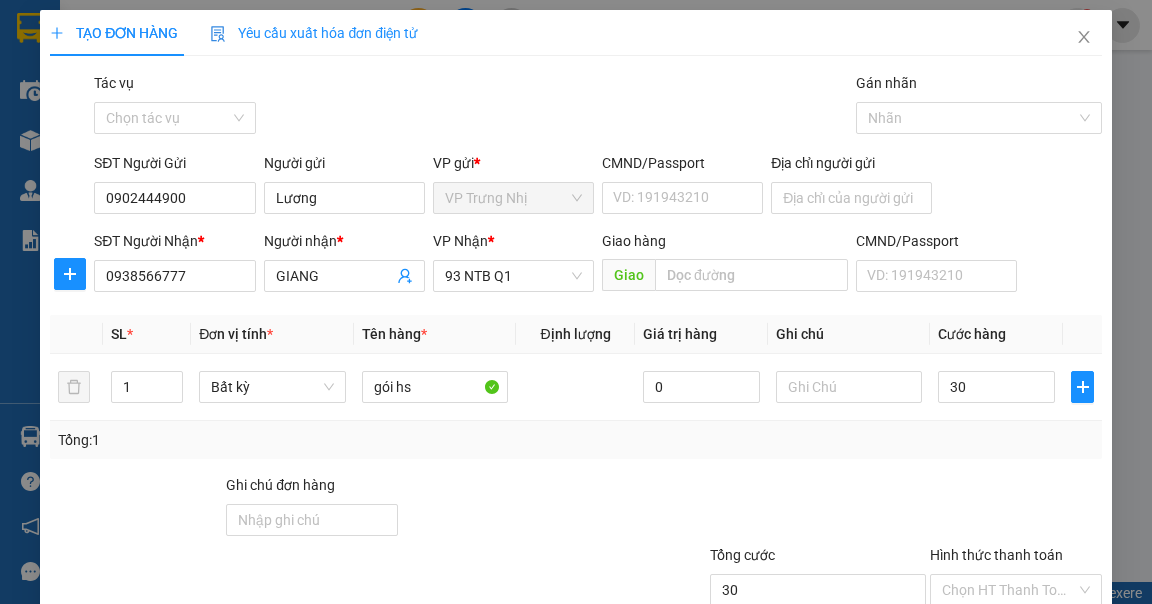 type on "30.000" 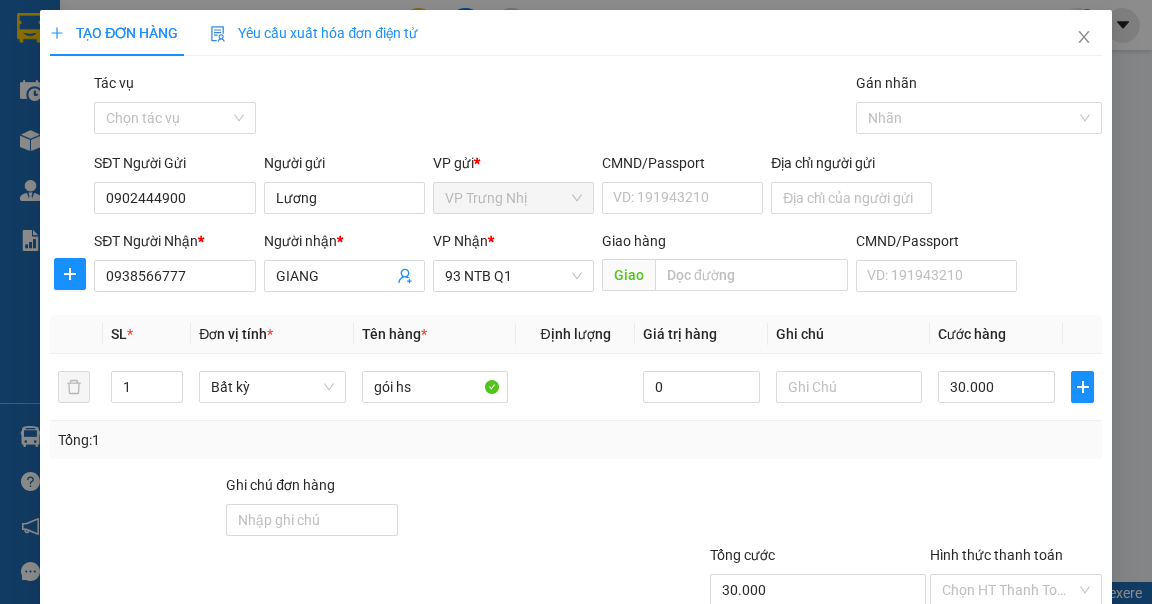 click on "Tổng:  1" at bounding box center (575, 440) 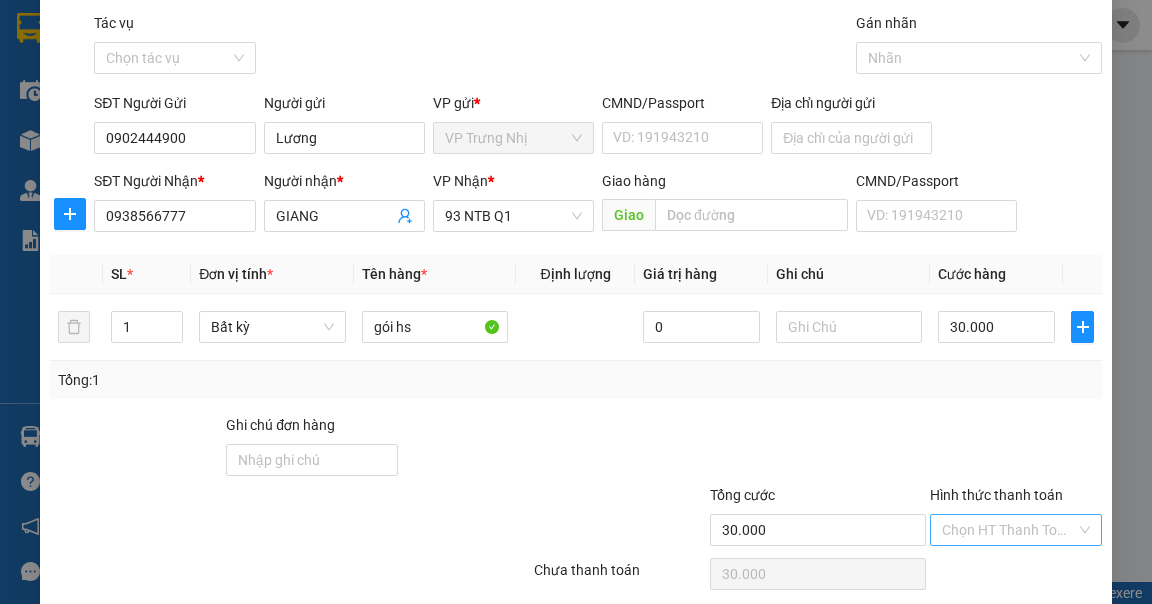 scroll, scrollTop: 134, scrollLeft: 0, axis: vertical 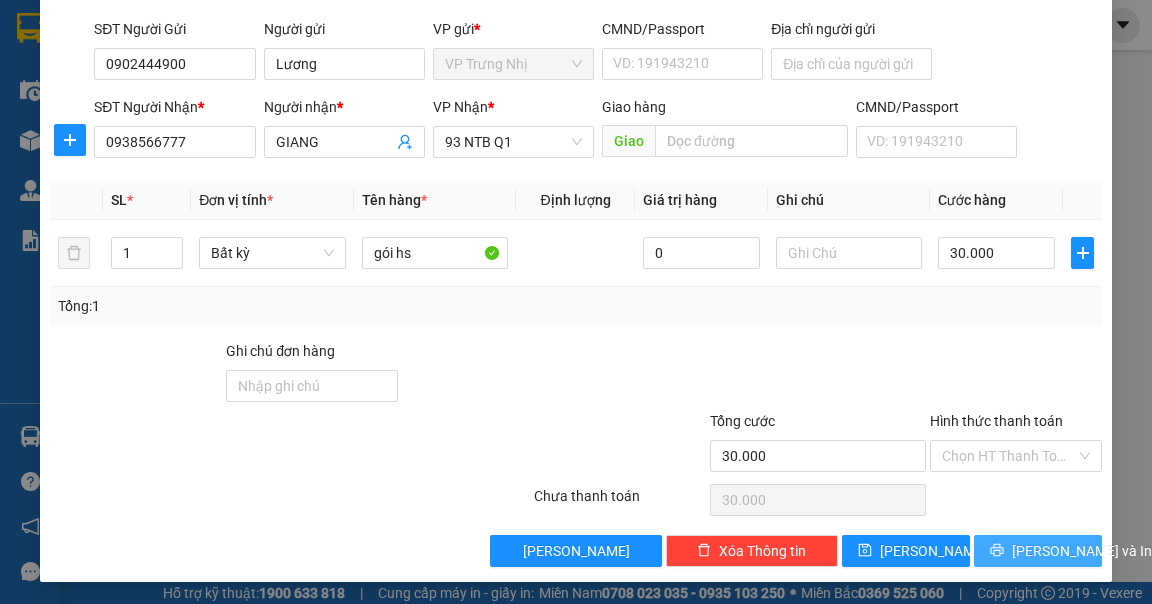 click on "[PERSON_NAME] và In" at bounding box center [1082, 551] 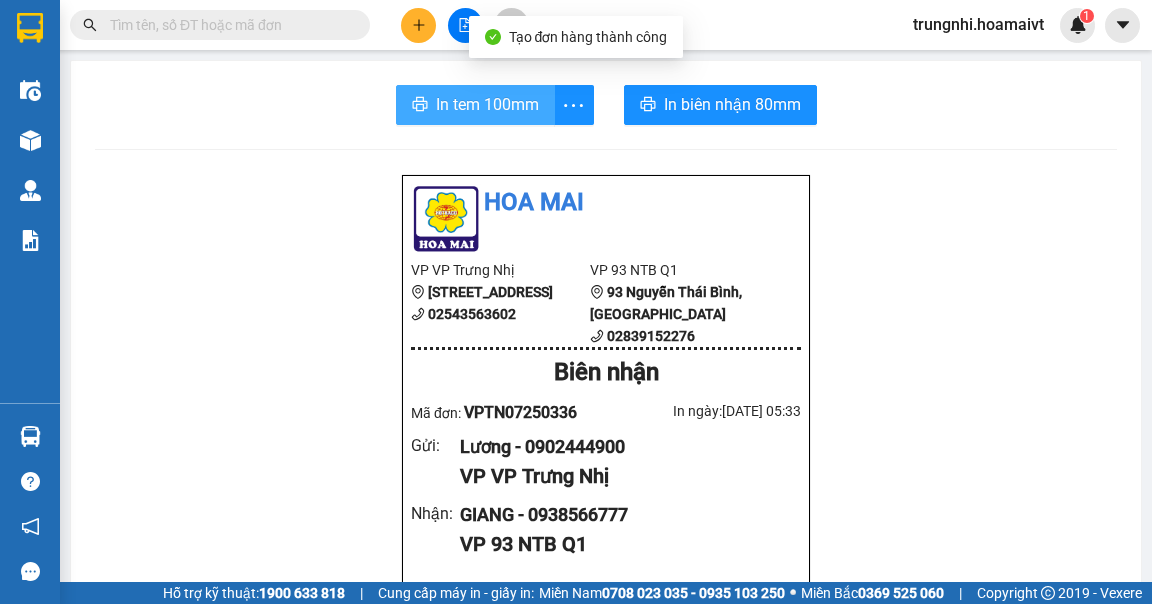 click on "In tem 100mm" at bounding box center (487, 104) 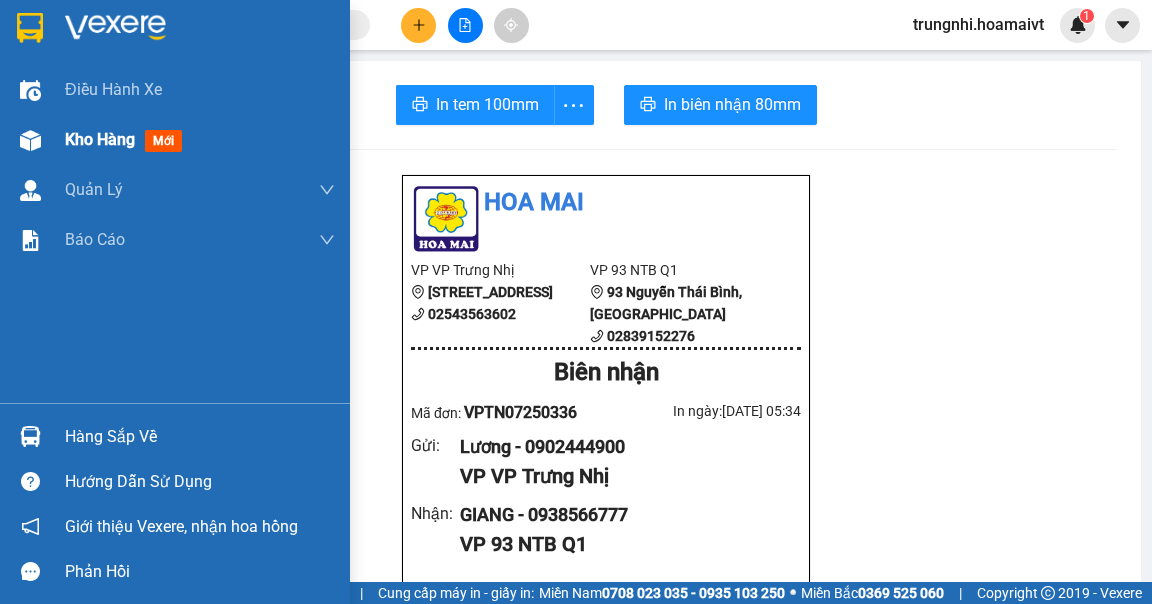 click on "Kho hàng" at bounding box center (100, 139) 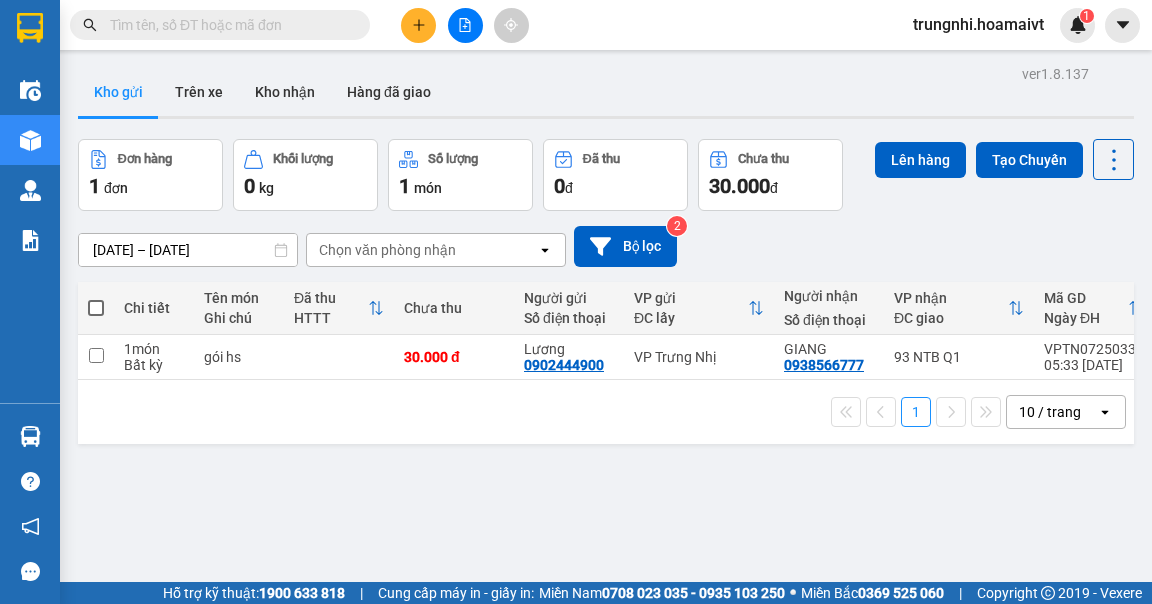 click on "10 / trang" at bounding box center [1050, 412] 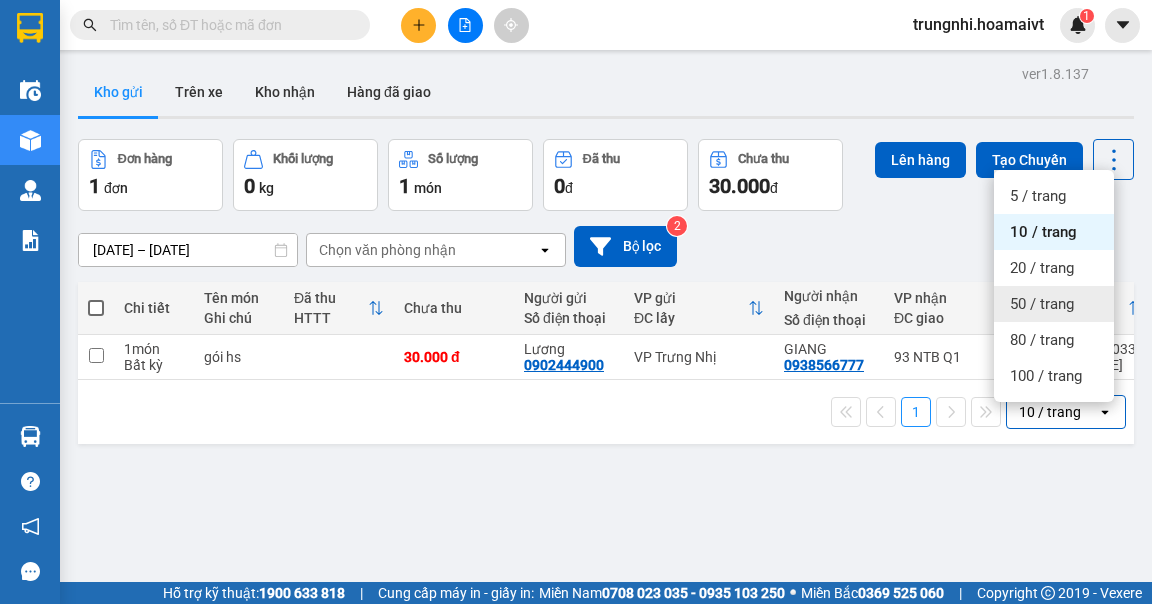 click on "50 / trang" at bounding box center (1042, 304) 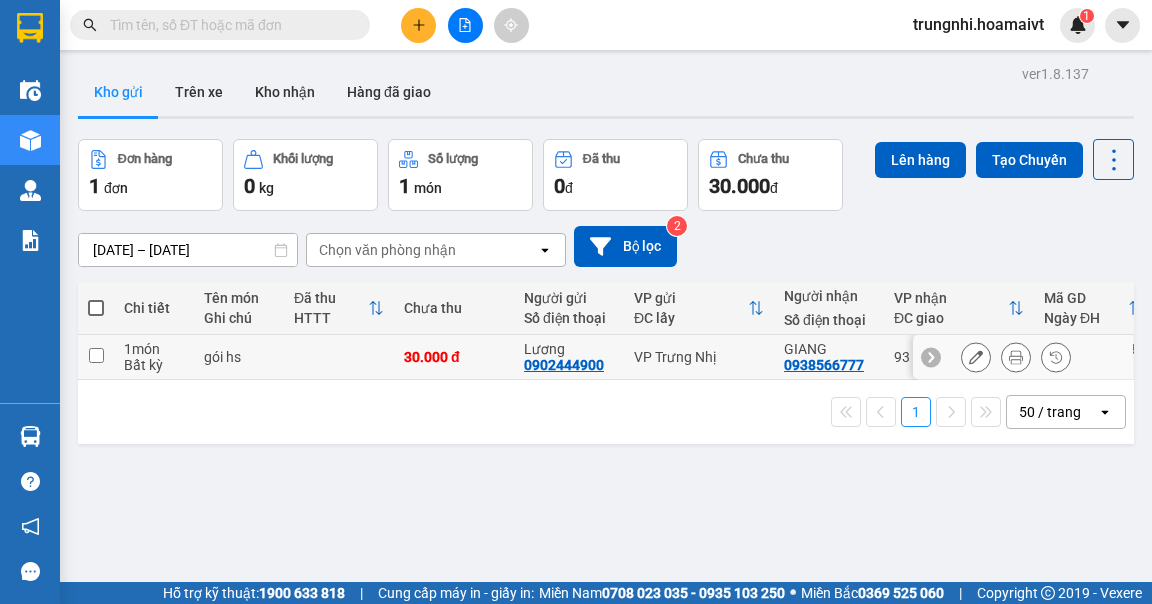 click at bounding box center (96, 355) 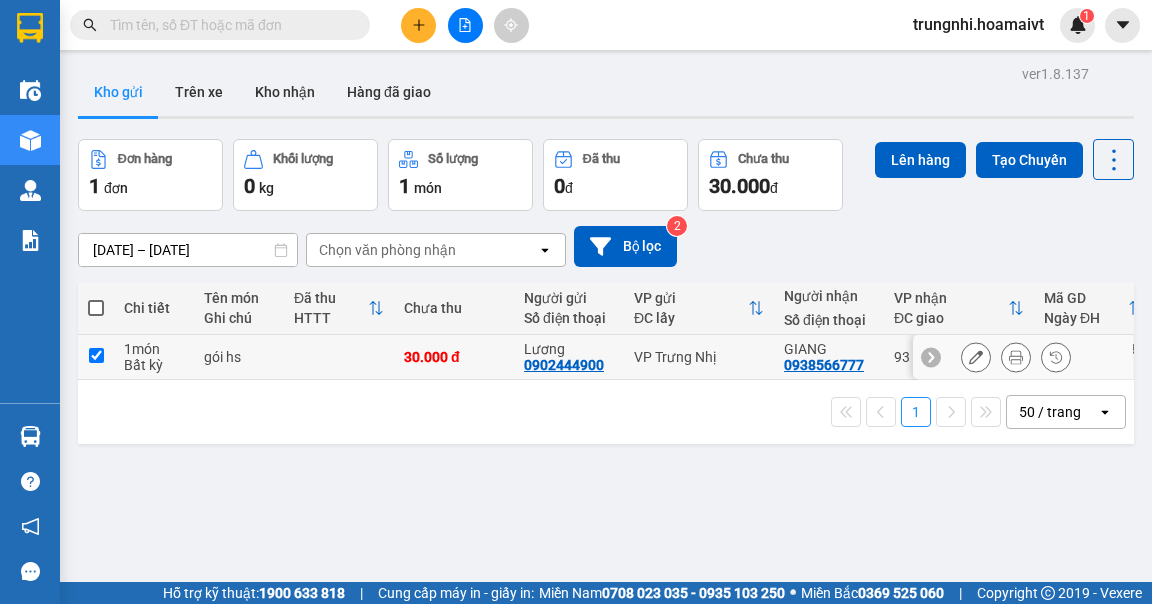 checkbox on "true" 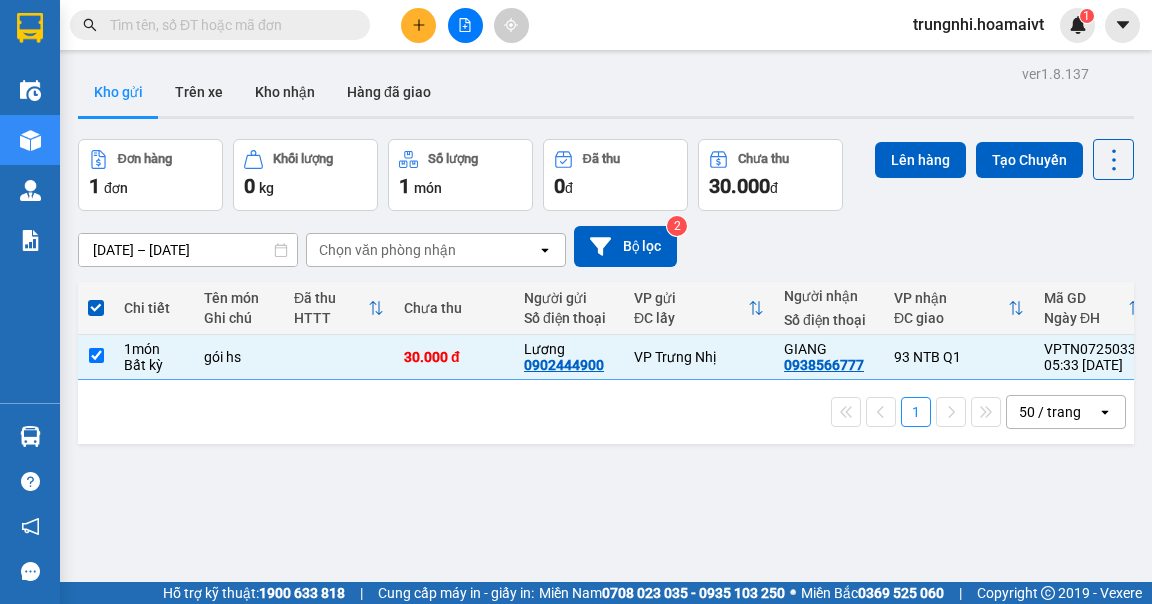 click on "Đơn hàng 1 đơn Khối lượng 0 kg Số lượng 1 món Đã thu 0  đ Chưa thu 30.000  đ Lên hàng Tạo Chuyến" at bounding box center [606, 175] 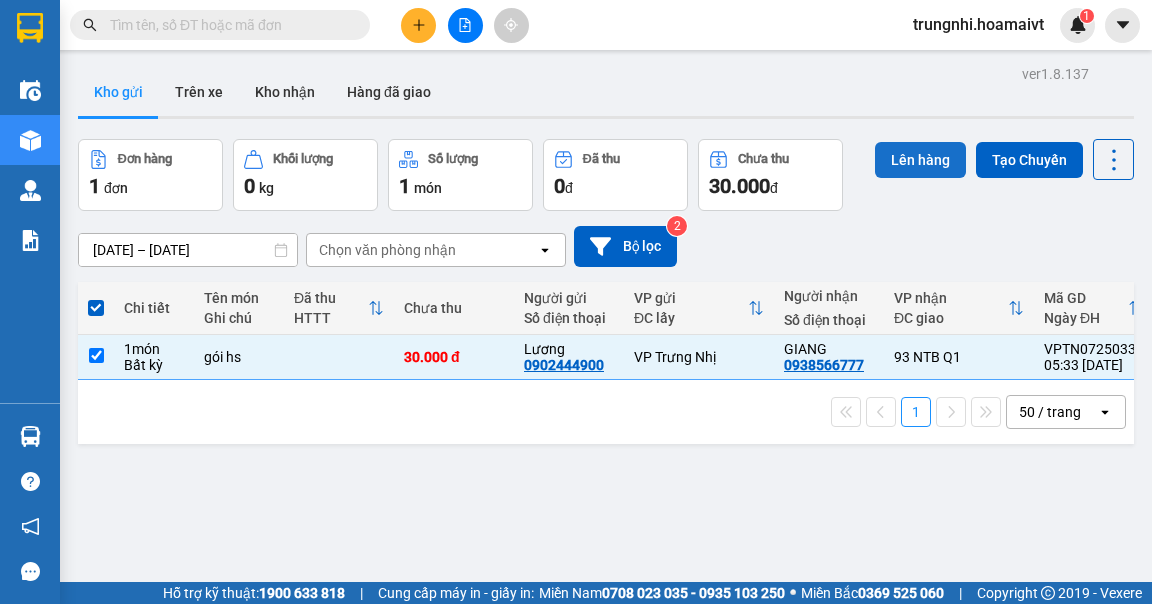 click on "Lên hàng" at bounding box center (920, 160) 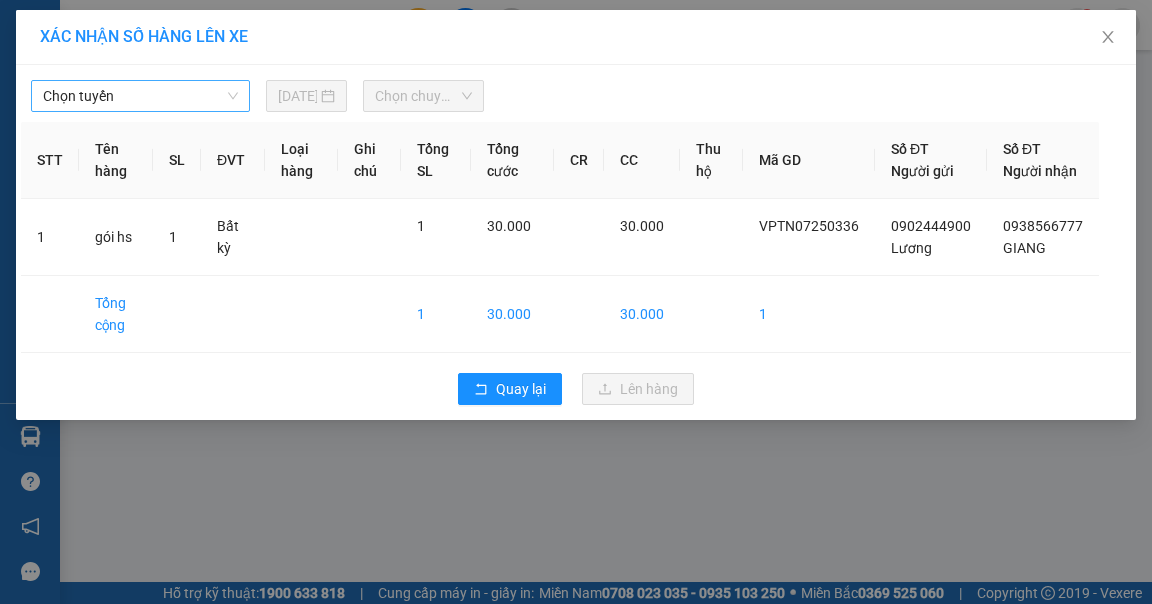 click on "Chọn tuyến" at bounding box center (140, 96) 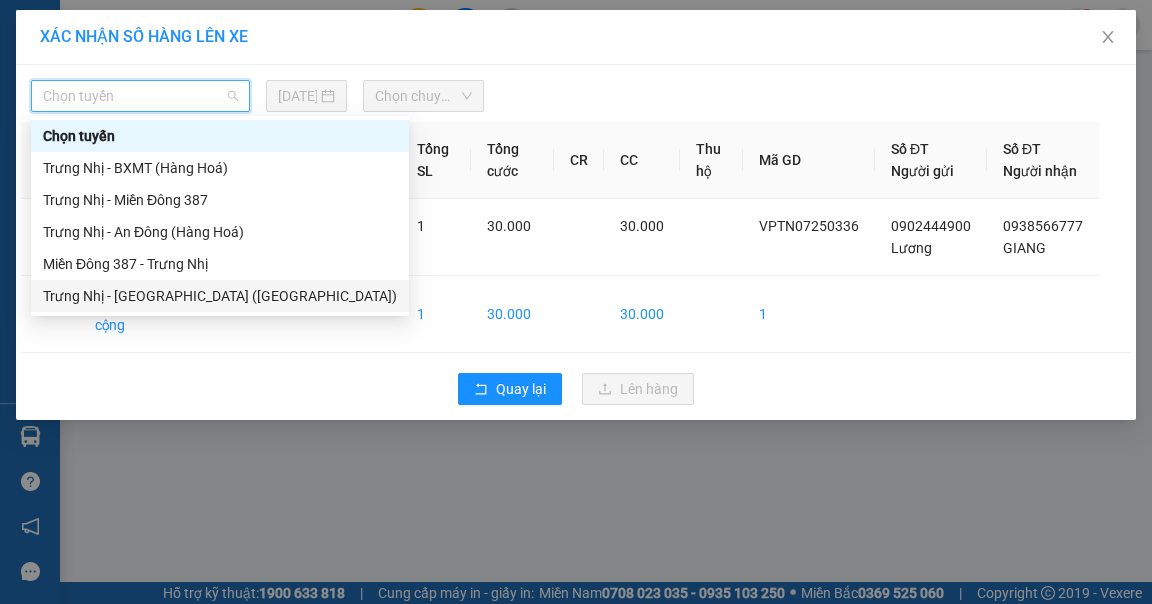 click on "Trưng Nhị - [GEOGRAPHIC_DATA] ([GEOGRAPHIC_DATA])" at bounding box center (220, 296) 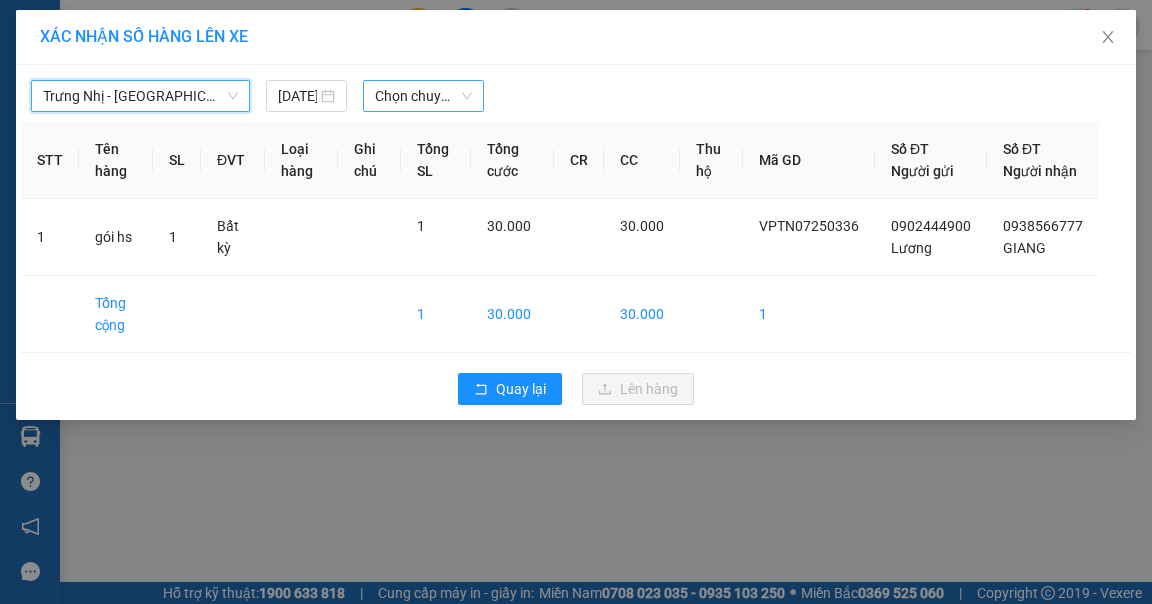 click on "Chọn chuyến" at bounding box center [423, 96] 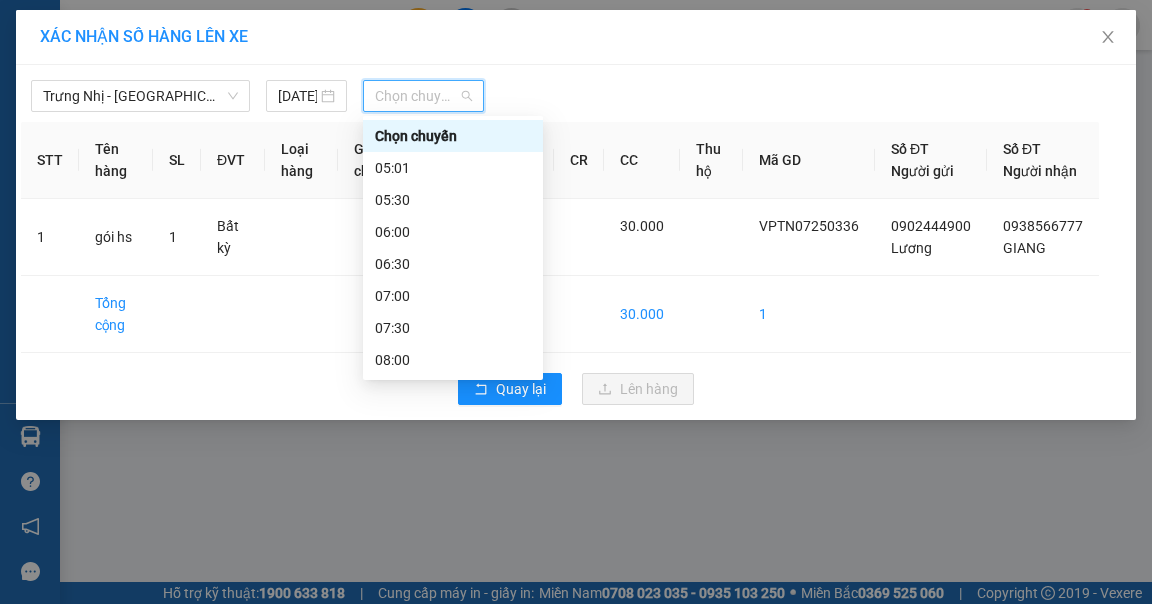 type on "6" 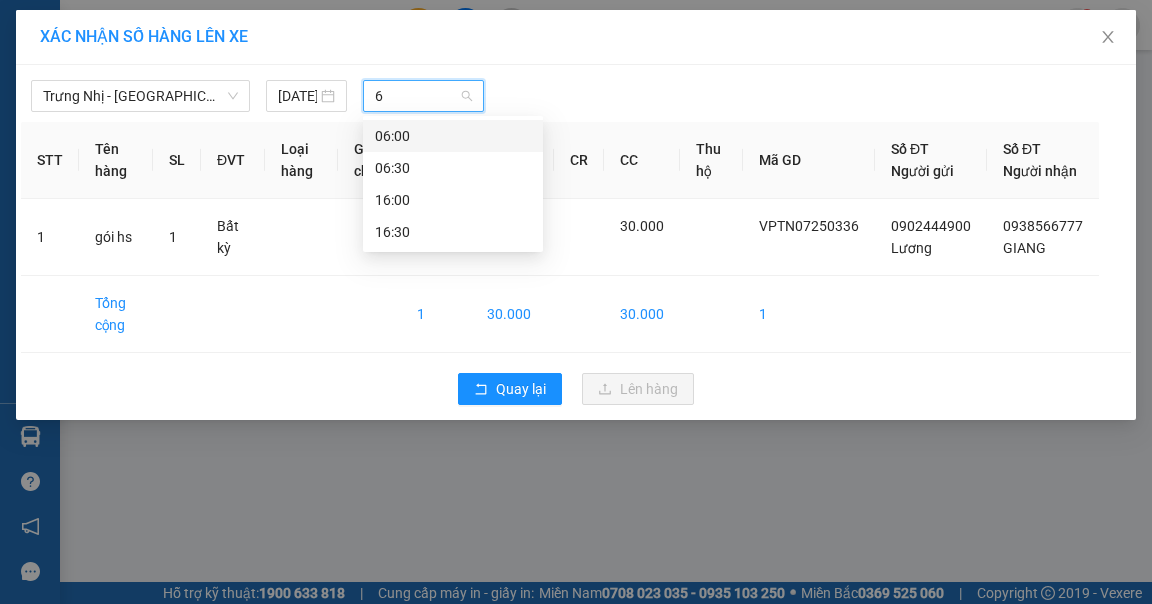 click on "06:00" at bounding box center (453, 136) 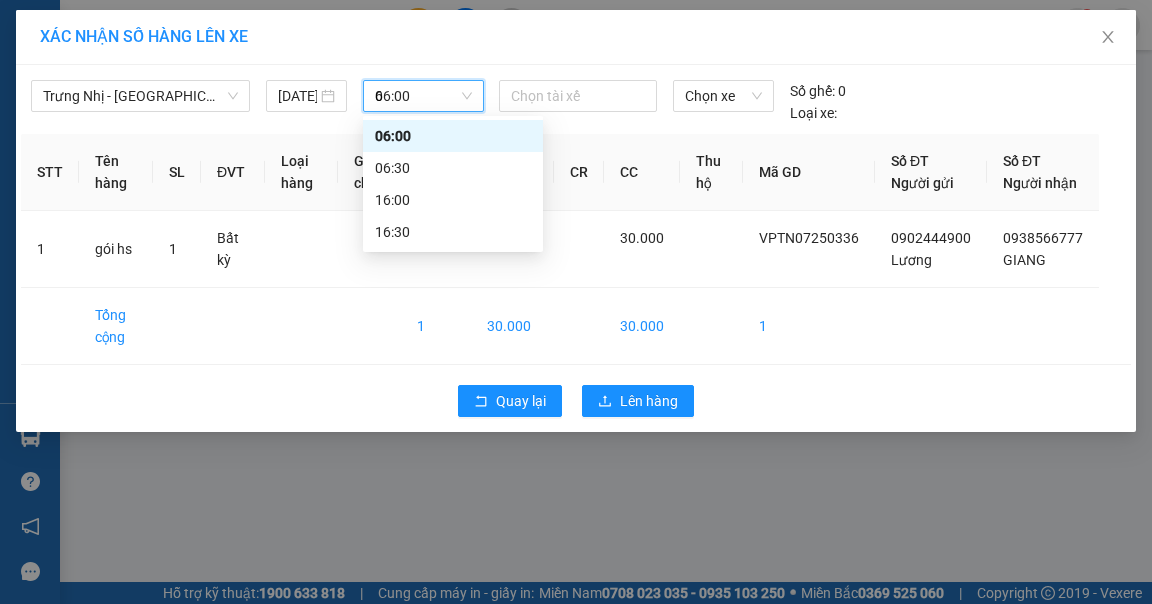 type 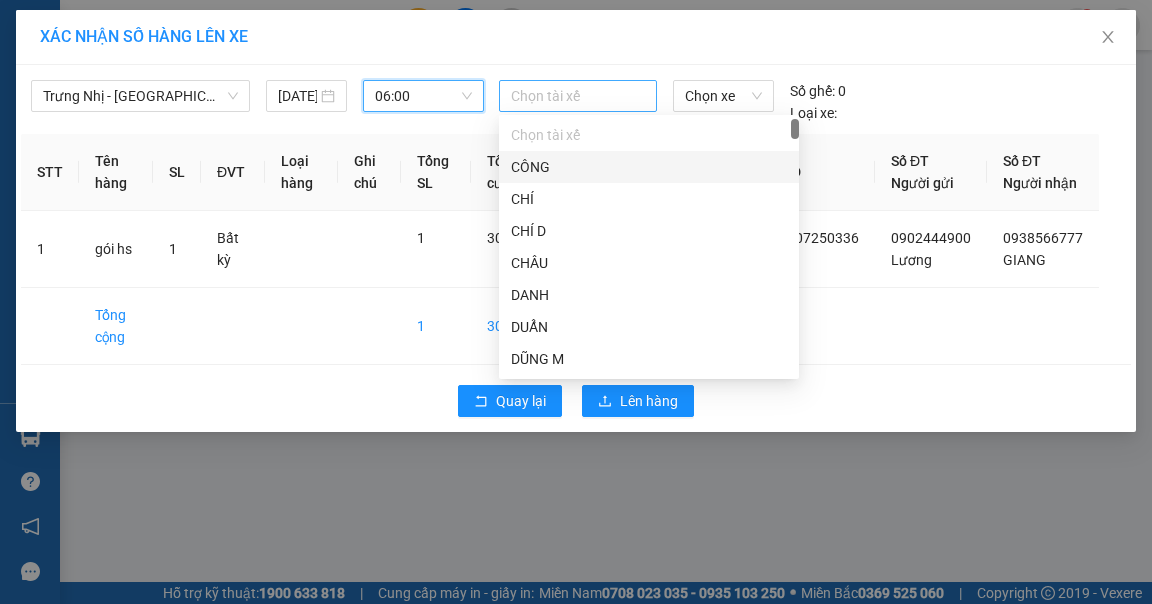 click at bounding box center [578, 96] 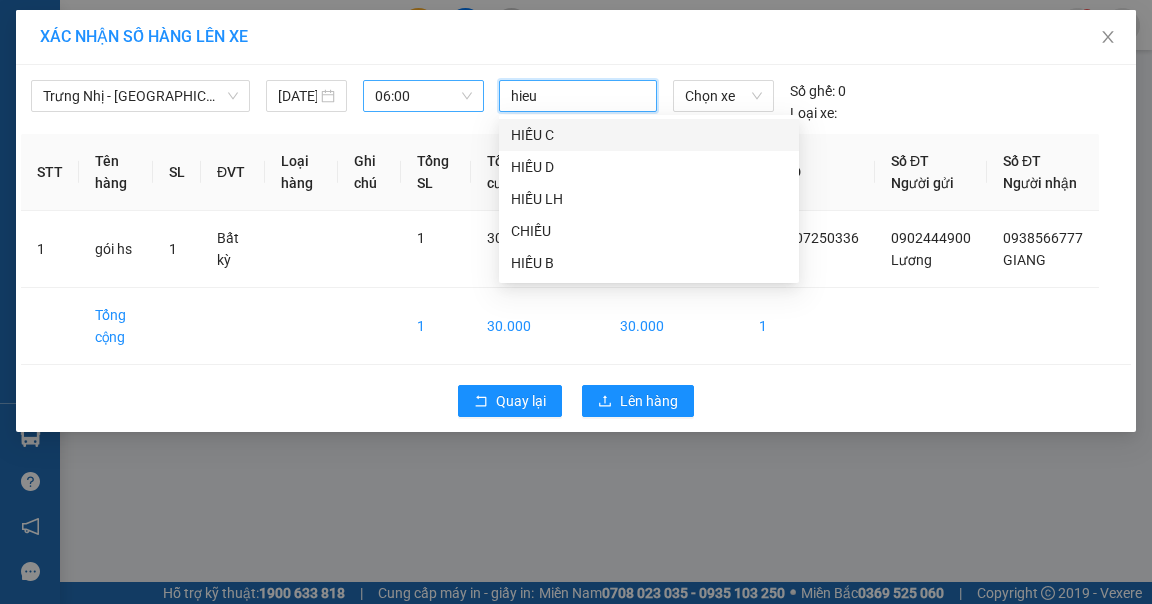 type on "hieu b" 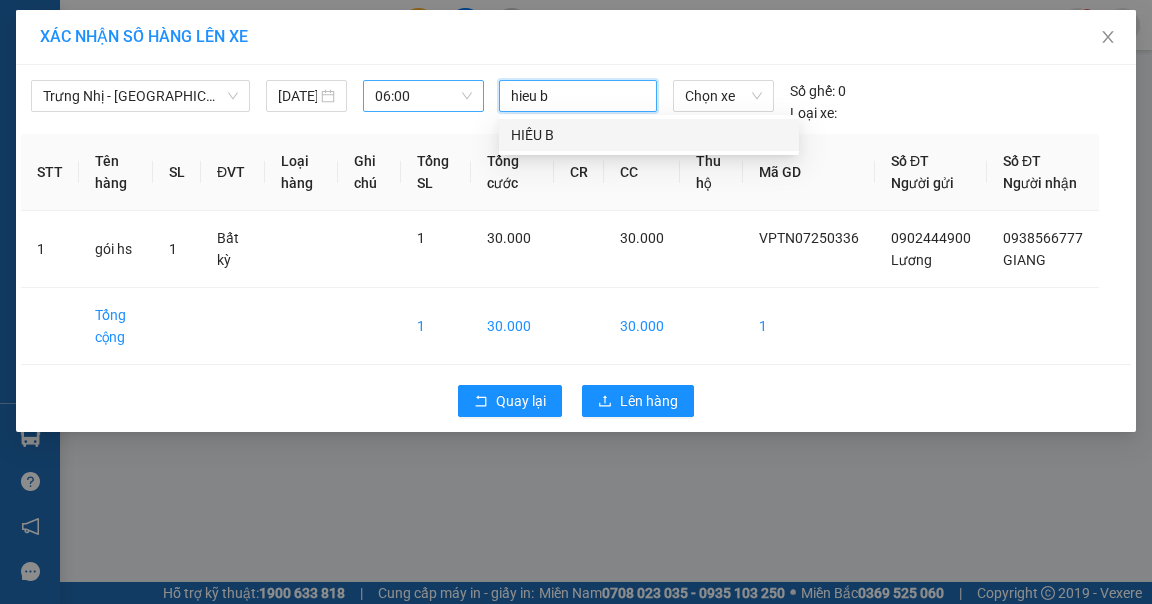 click on "HIẾU B" at bounding box center (649, 135) 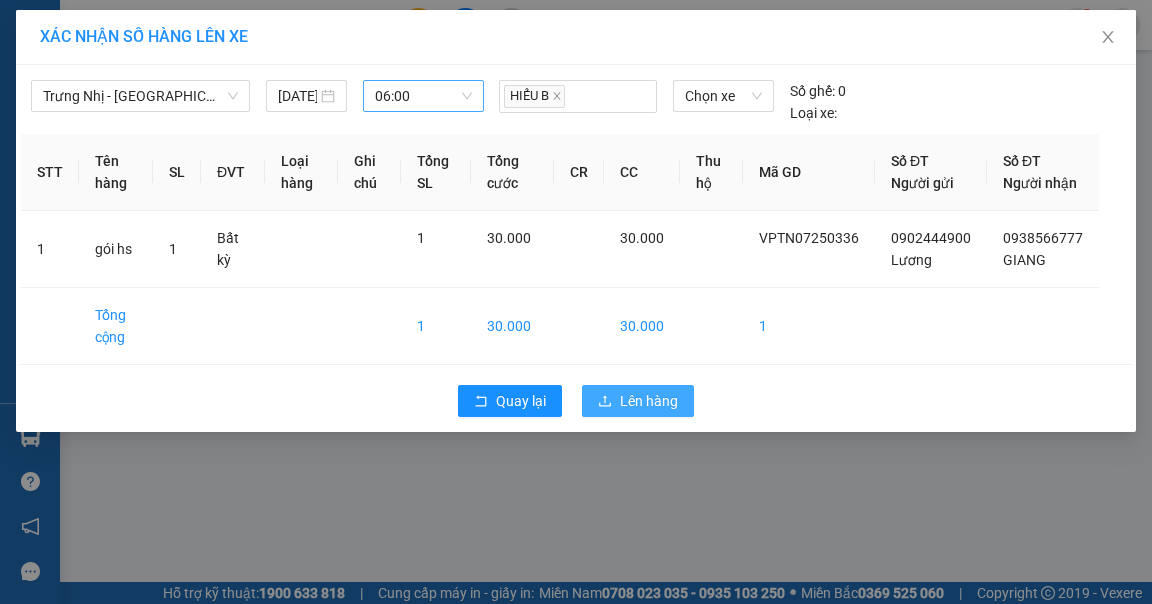 click on "Lên hàng" at bounding box center [638, 401] 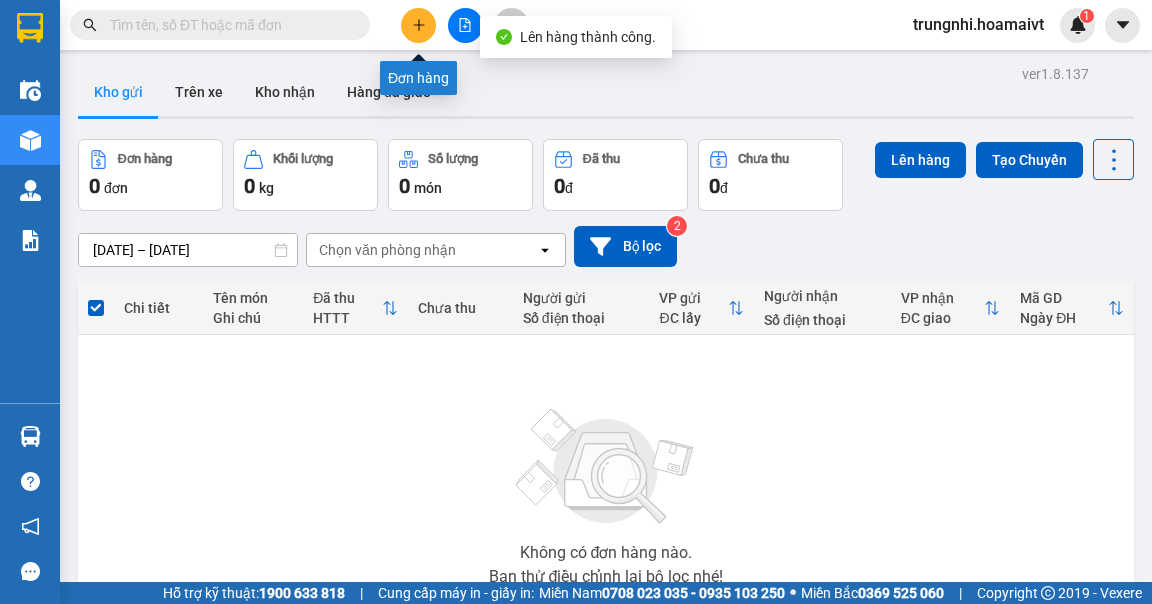 click 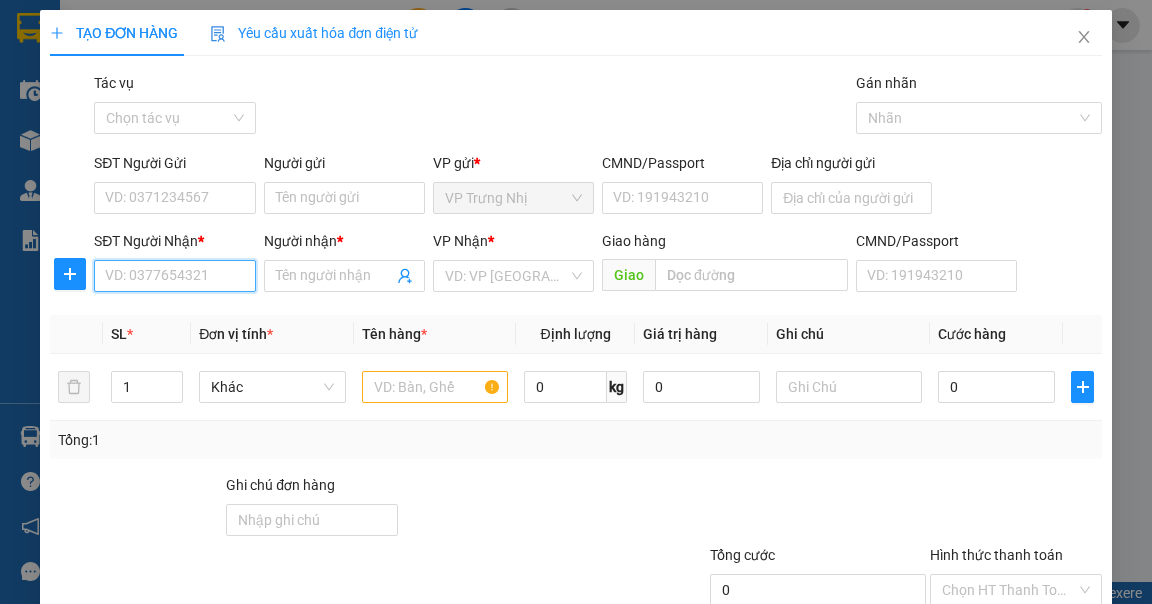 click on "SĐT Người Nhận  *" at bounding box center (174, 276) 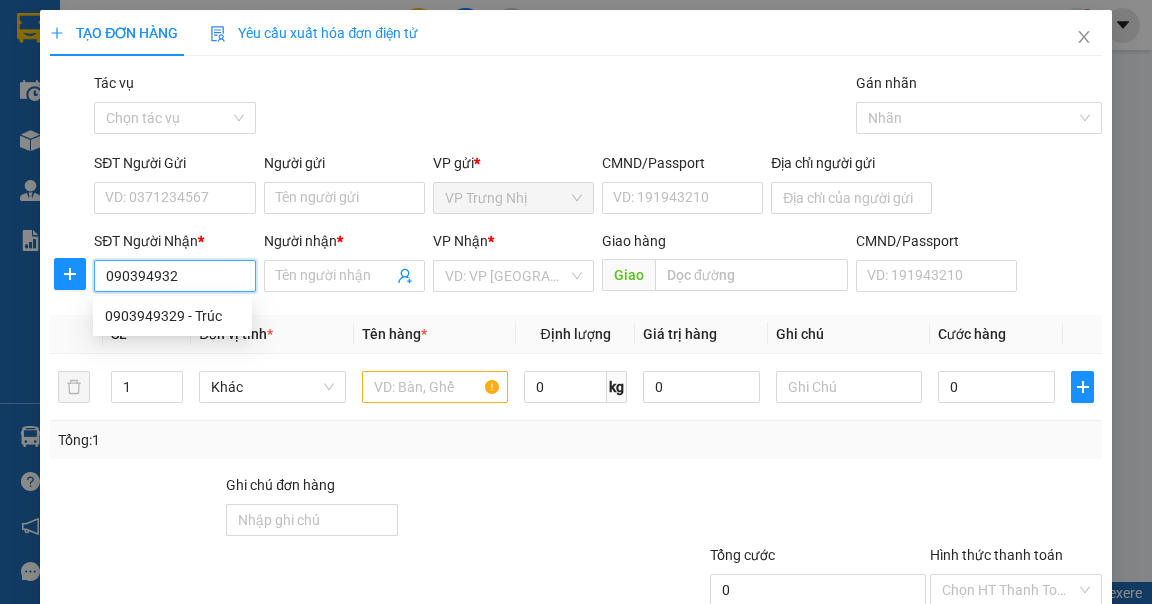type on "0903949329" 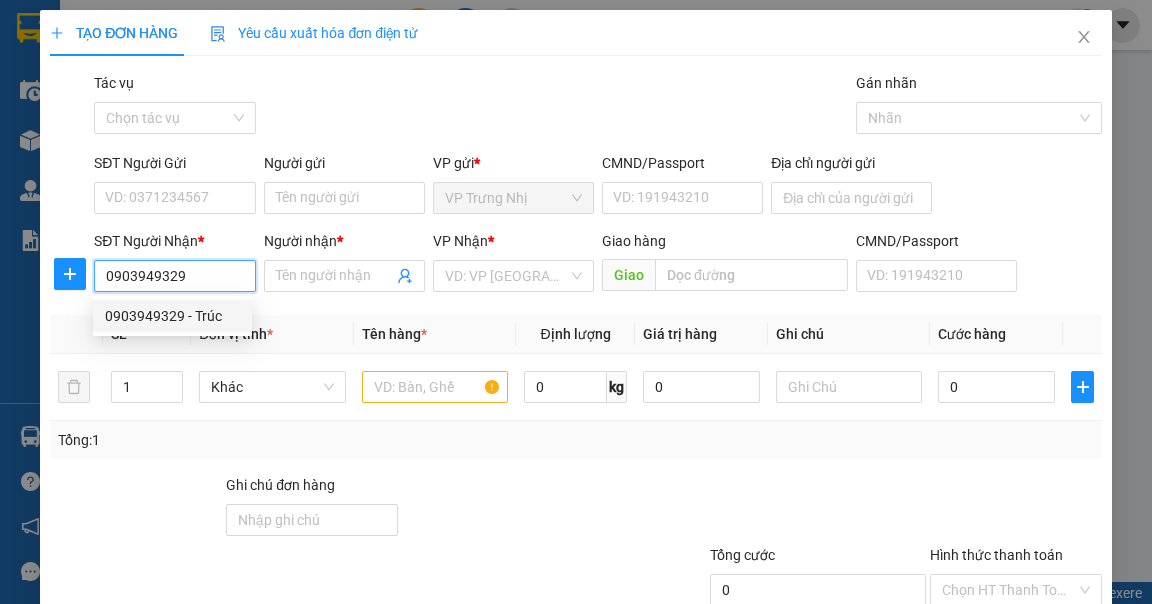 click on "0903949329 - Trúc" at bounding box center [172, 316] 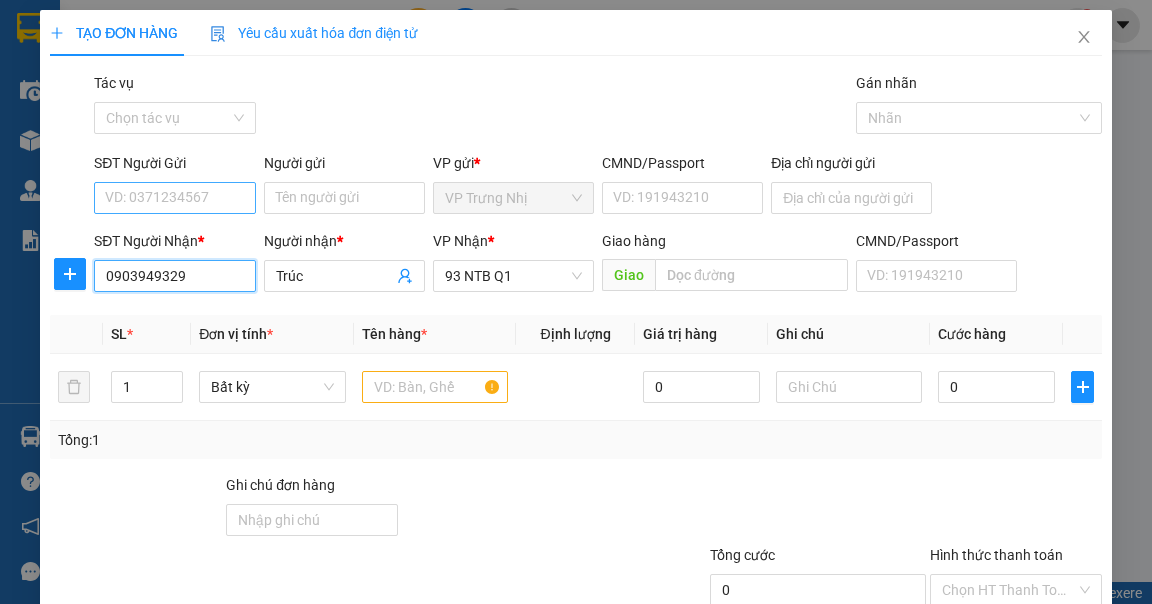 type on "0903949329" 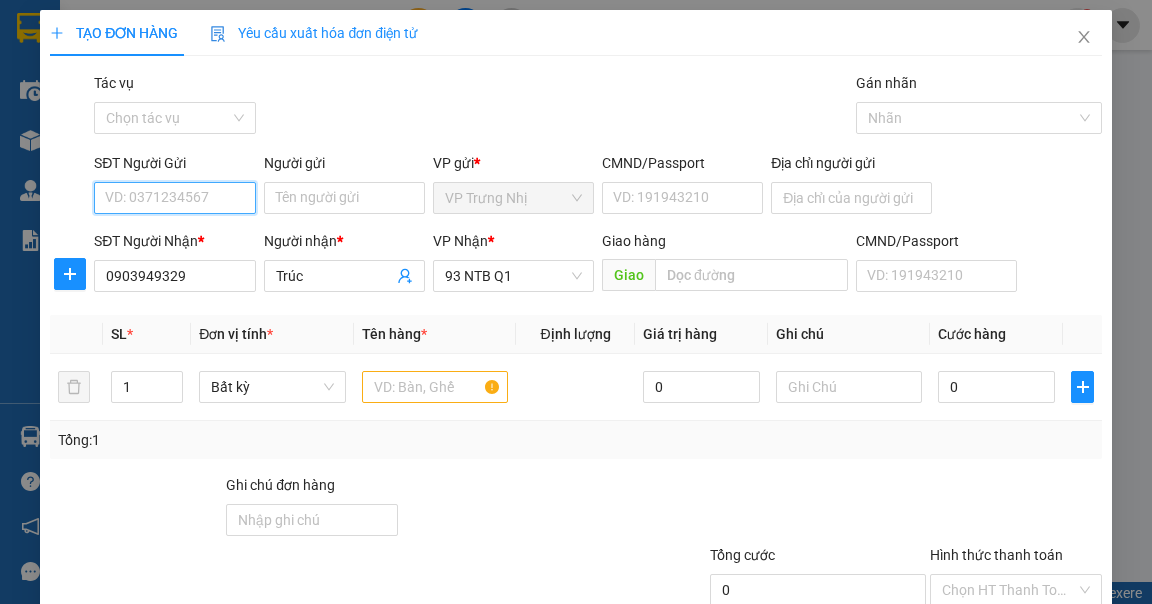 click on "SĐT Người Gửi" at bounding box center [174, 198] 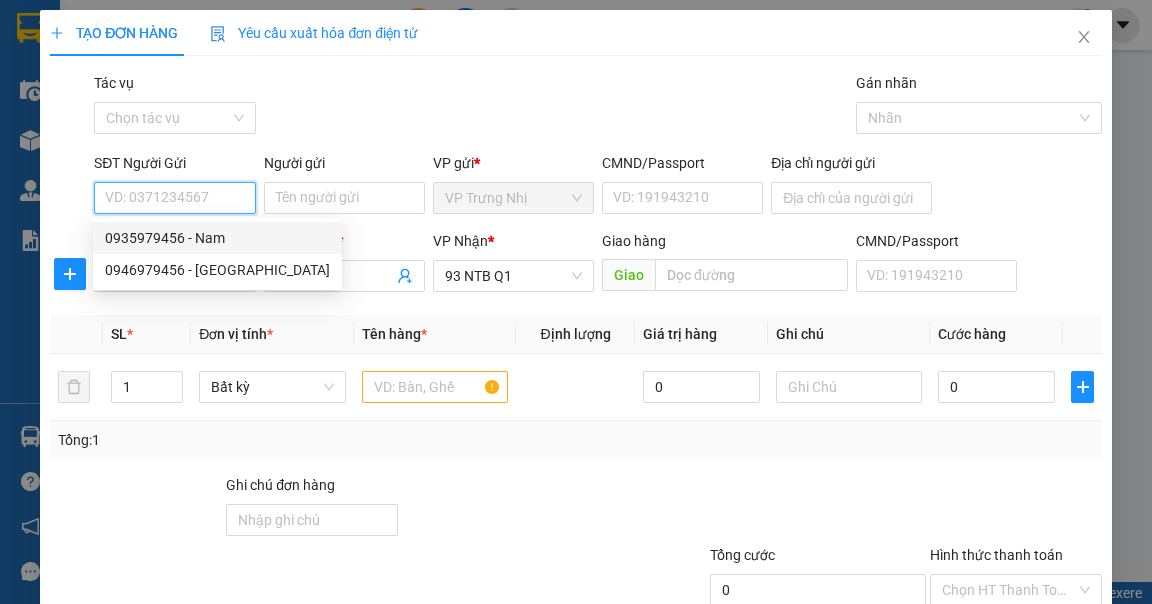 click on "0935979456 - Nam" at bounding box center [217, 238] 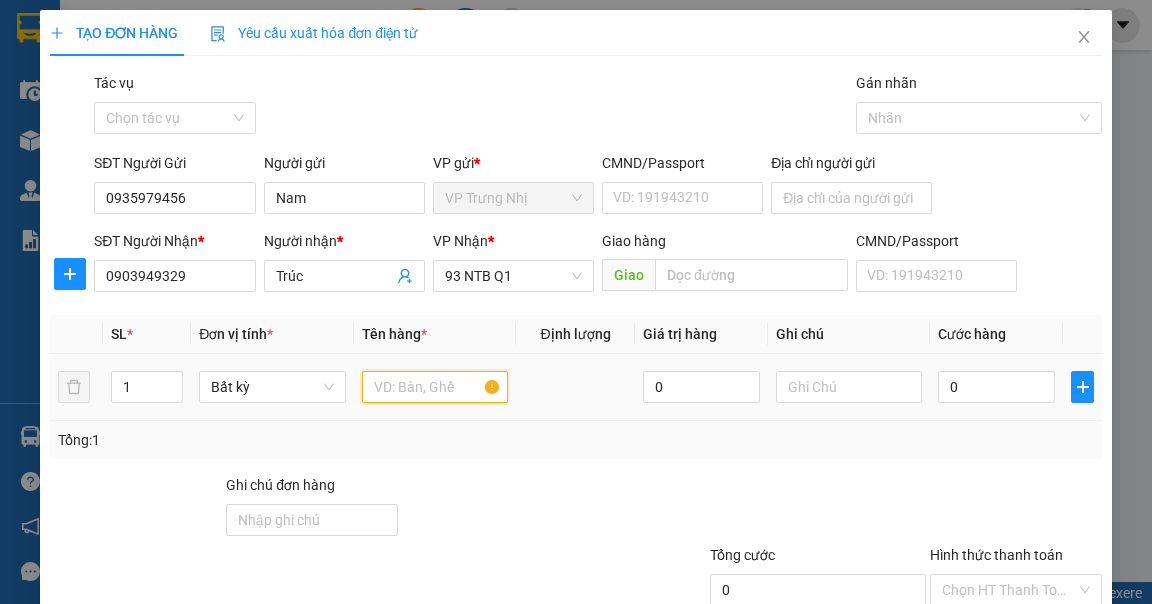 click at bounding box center (435, 387) 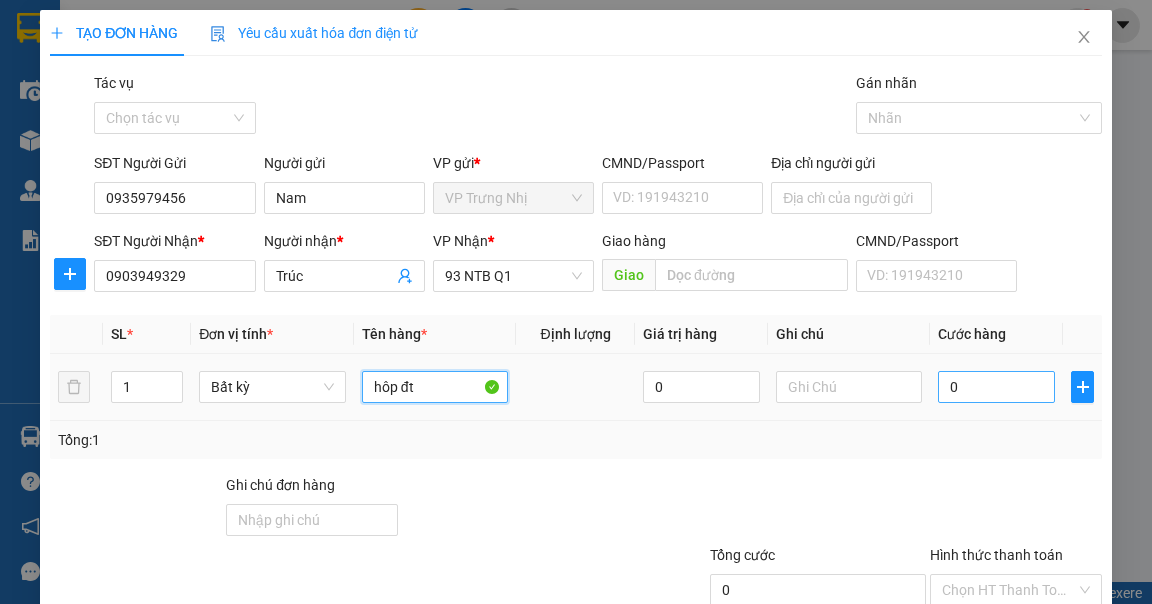 type on "hôp đt" 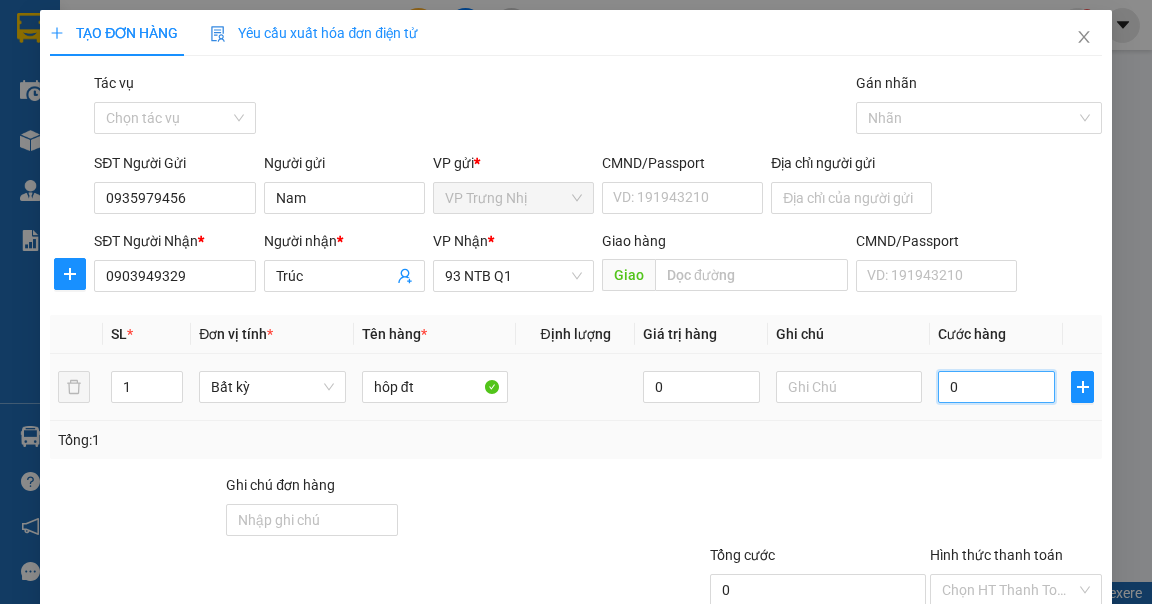 click on "0" at bounding box center [996, 387] 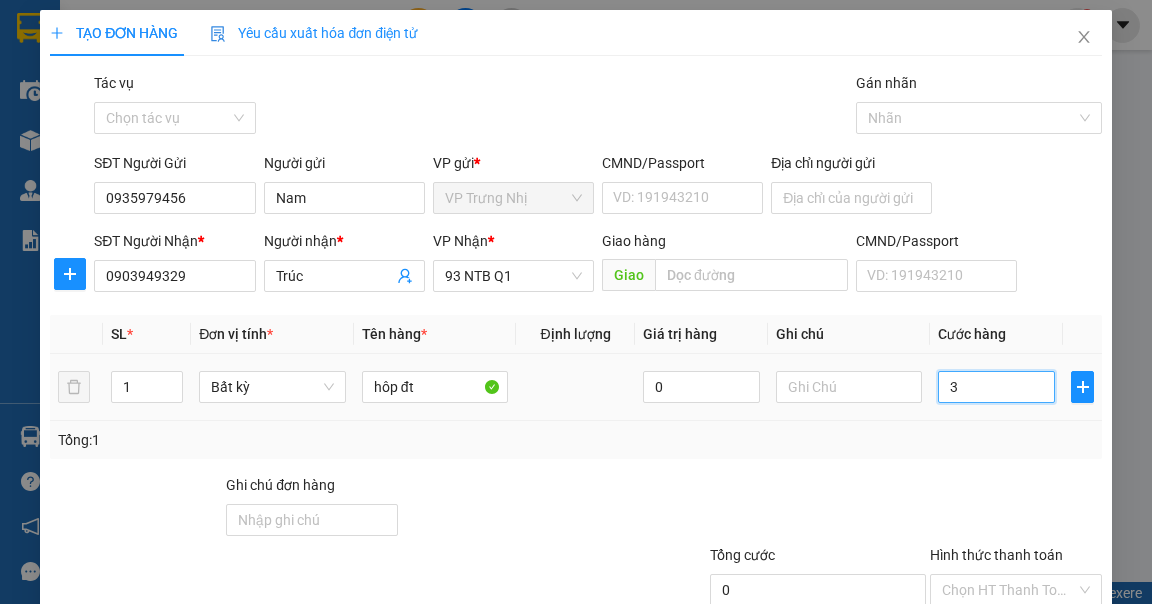 type on "30" 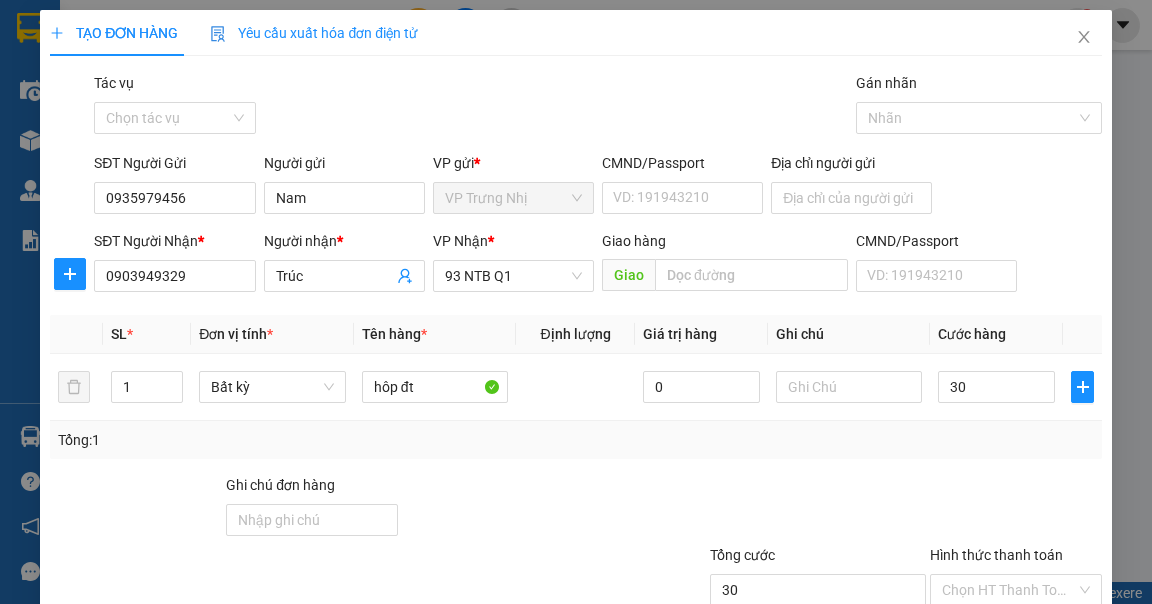 type on "30.000" 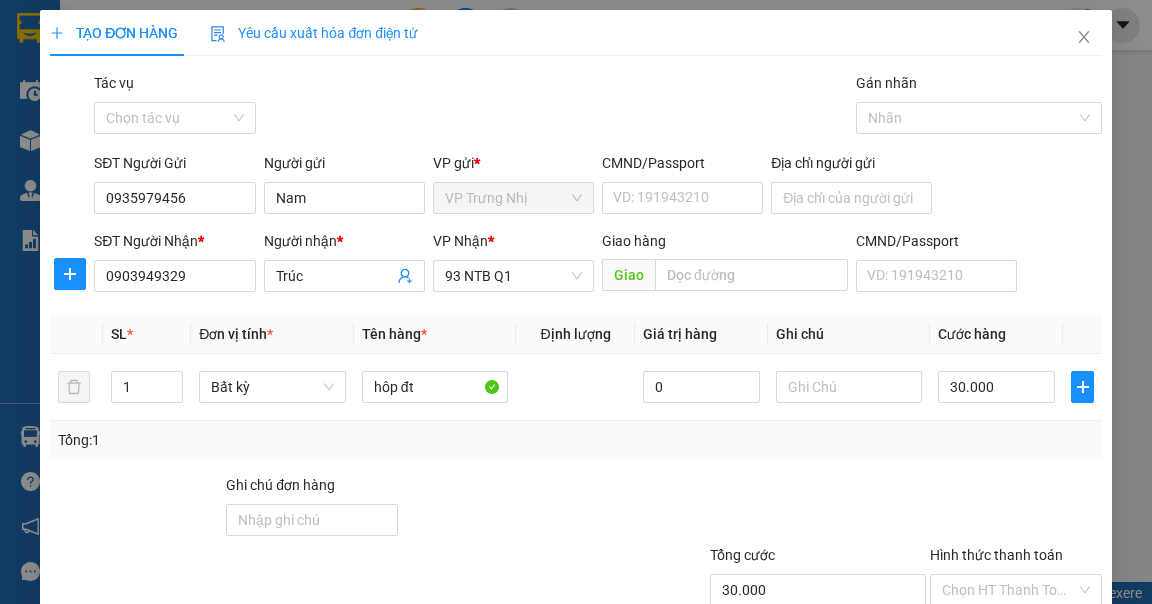 click on "Transit Pickup Surcharge Ids Transit Deliver Surcharge Ids Transit Deliver Surcharge Transit Deliver Surcharge Gói vận chuyển  * Tiêu chuẩn Tác vụ Chọn tác vụ Gán nhãn   Nhãn SĐT Người Gửi 0935979456 Người gửi Nam VP gửi  * VP Trưng Nhị CMND/Passport VD: [PASSPORT] Địa chỉ người gửi SĐT Người Nhận  * 0903949329 Người nhận  * Trúc VP Nhận  * 93 NTB Q1 Giao hàng Giao CMND/Passport VD: [PASSPORT] SL  * Đơn vị tính  * Tên hàng  * Định lượng Giá trị hàng Ghi chú Cước hàng                   1 Bất kỳ hôp đt 0 30.000 Tổng:  1 Ghi chú đơn hàng Tổng cước 30.000 Hình thức thanh toán Chọn HT Thanh Toán Số tiền thu trước 0 Chưa thanh toán 30.000 Chọn HT Thanh Toán Lưu nháp Xóa Thông tin [PERSON_NAME] và In" at bounding box center (575, 386) 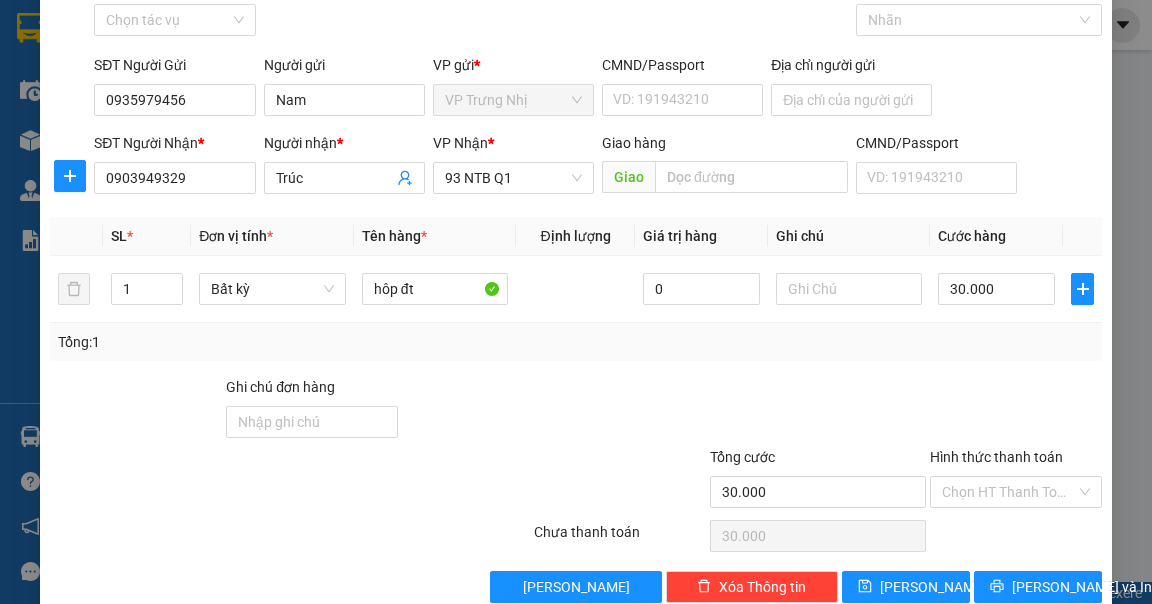 scroll, scrollTop: 134, scrollLeft: 0, axis: vertical 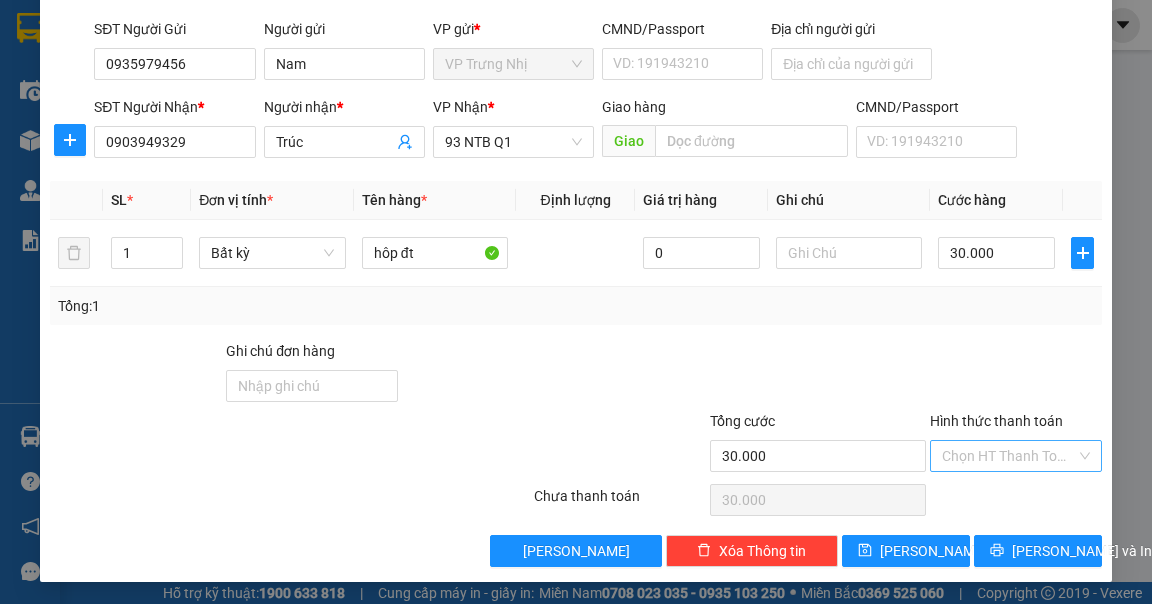 click on "Hình thức thanh toán" at bounding box center (1009, 456) 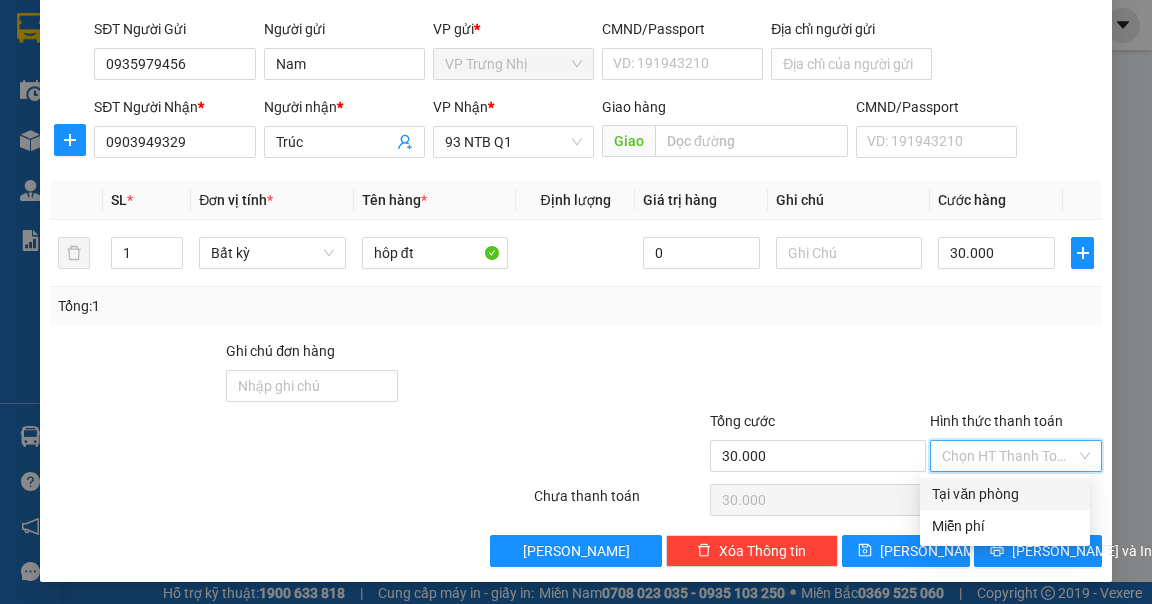 click on "Tại văn phòng" at bounding box center [1005, 494] 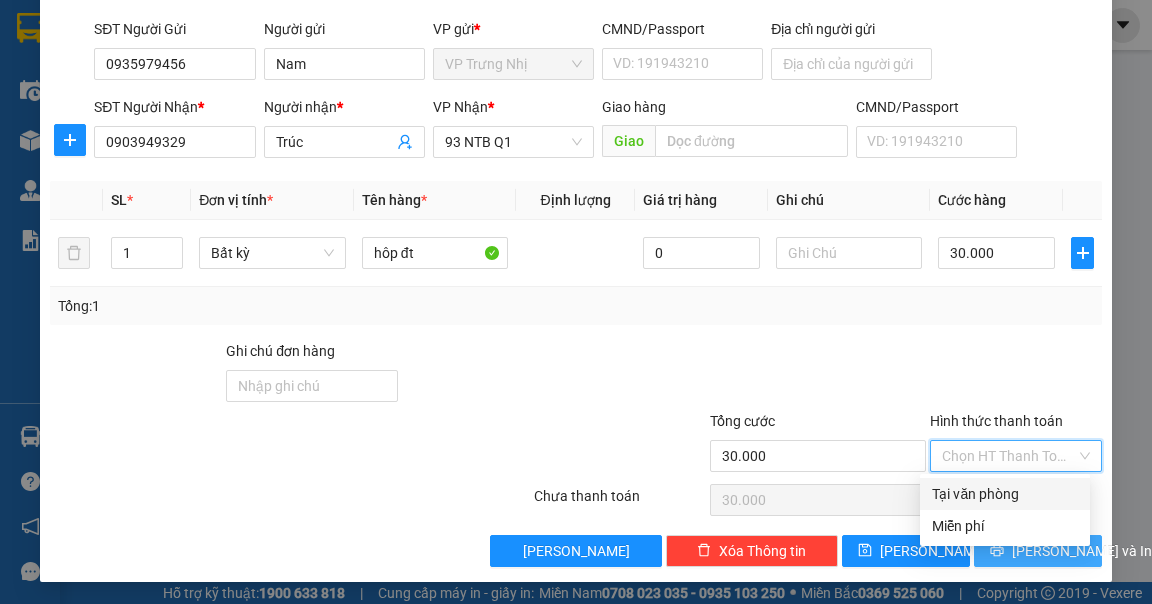 type on "0" 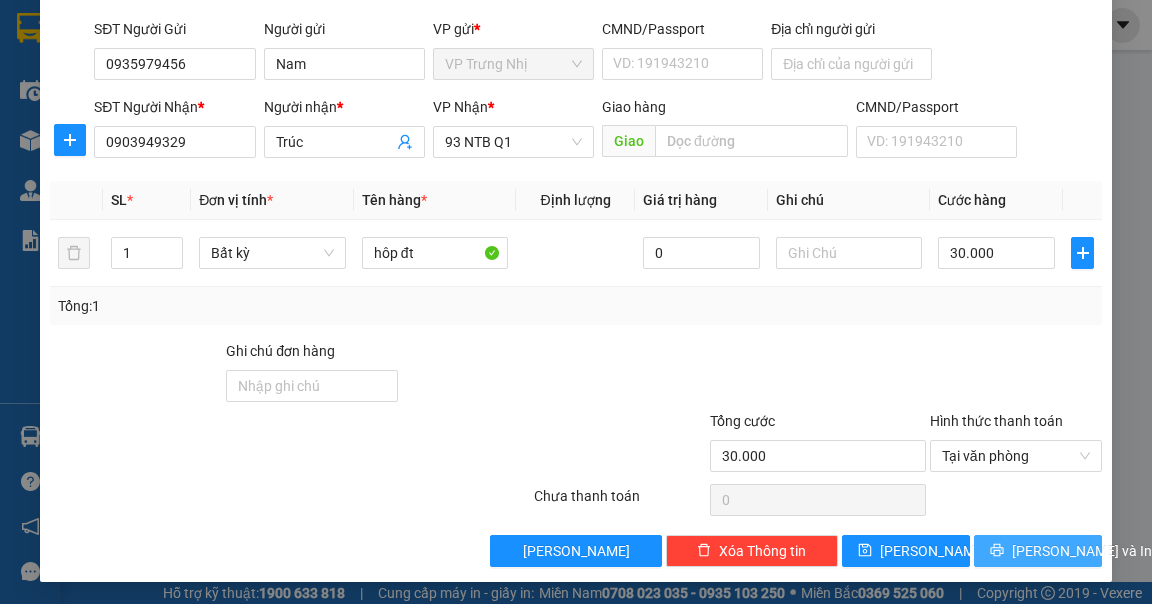 click on "[PERSON_NAME] và In" at bounding box center (1082, 551) 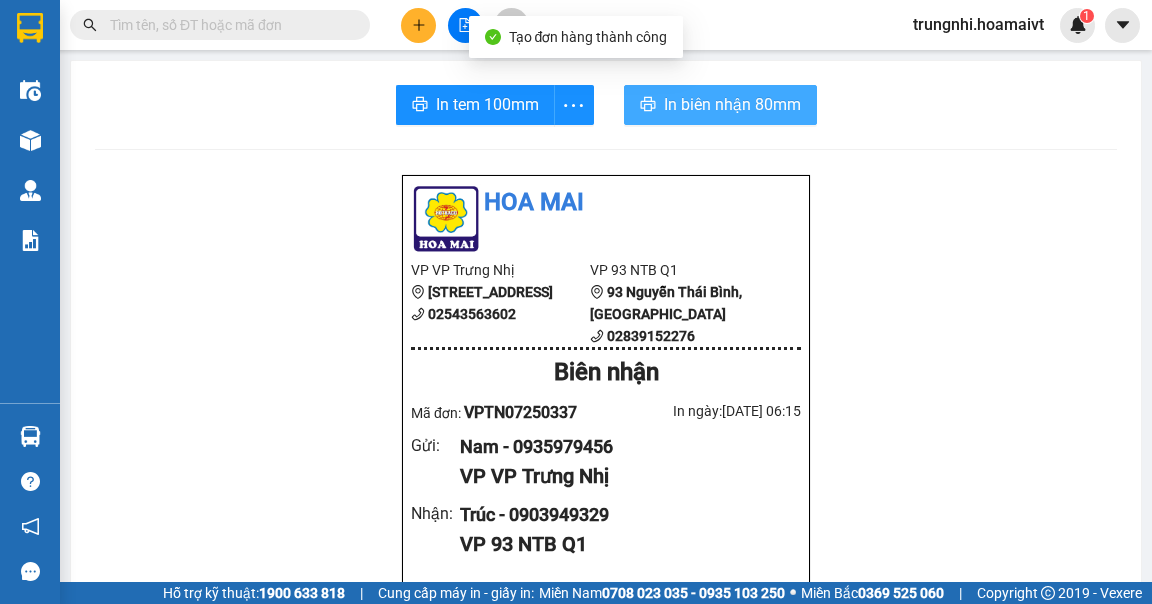 click 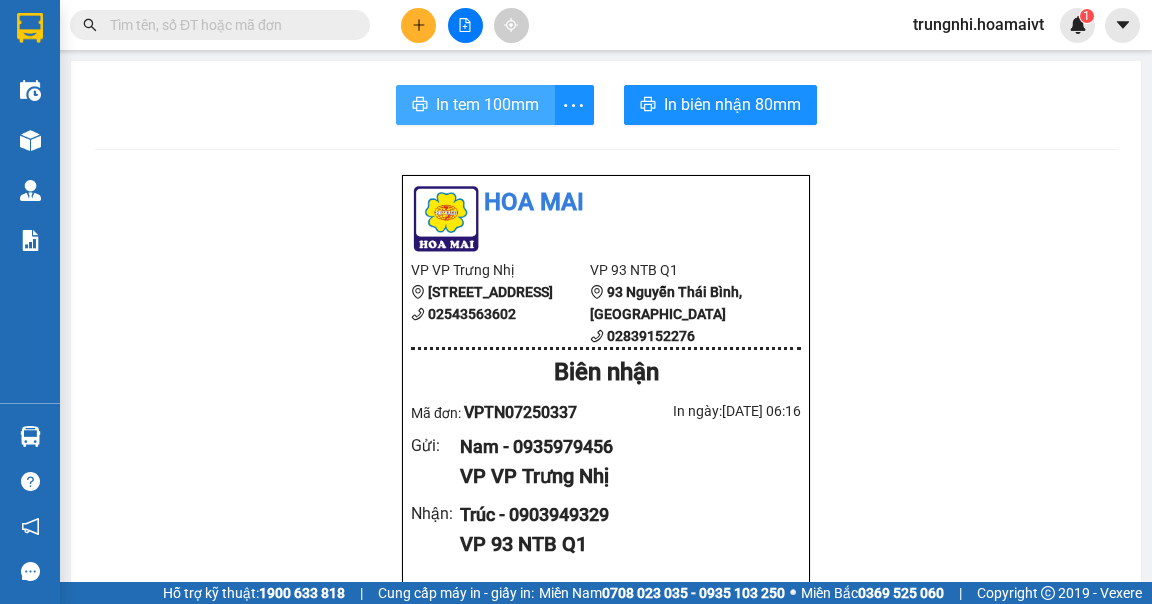 click on "In tem 100mm" at bounding box center (475, 105) 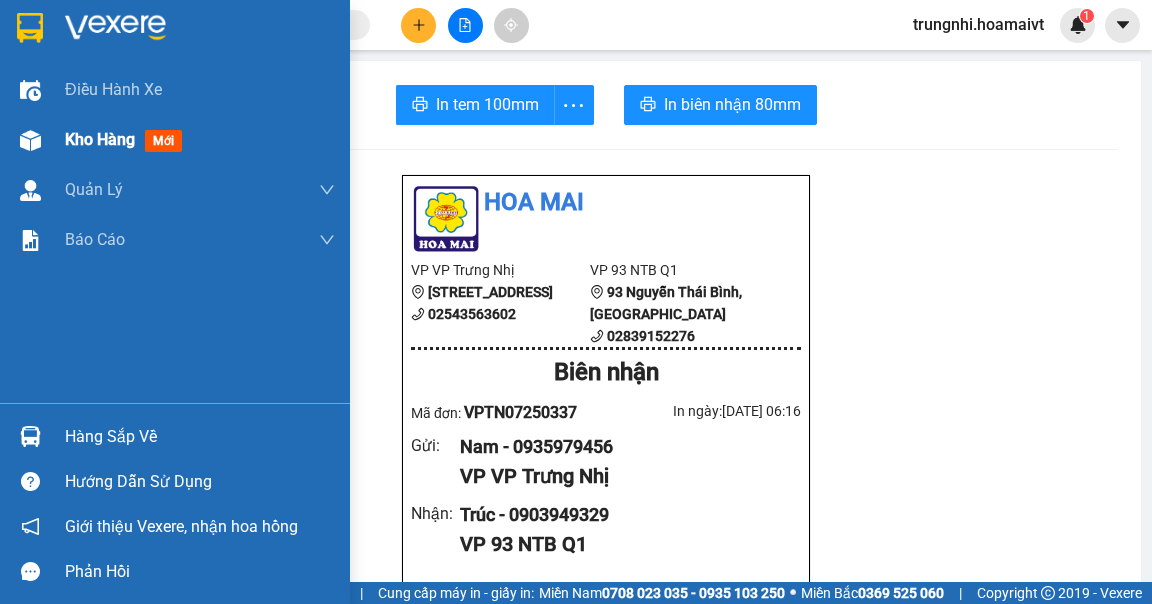 click on "Kho hàng" at bounding box center [100, 139] 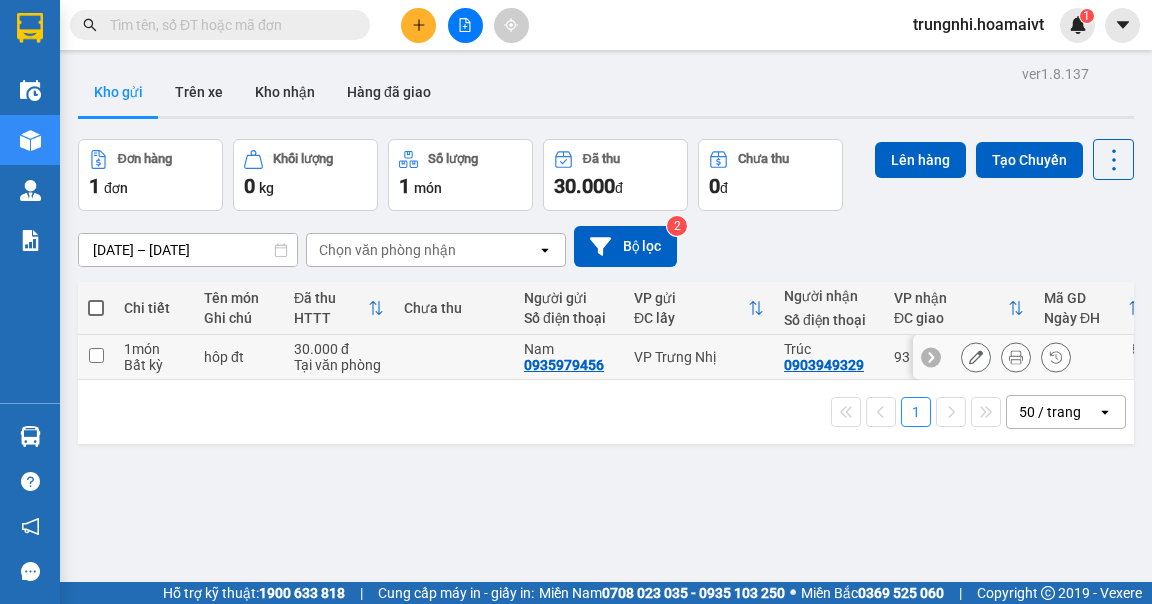 click at bounding box center (96, 355) 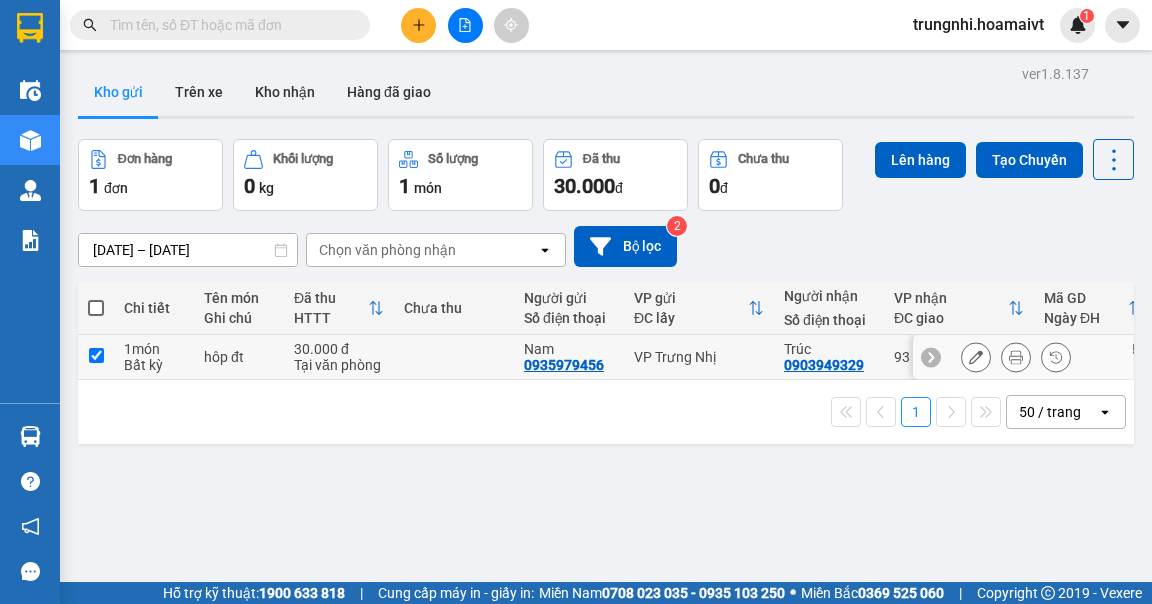 click at bounding box center [96, 355] 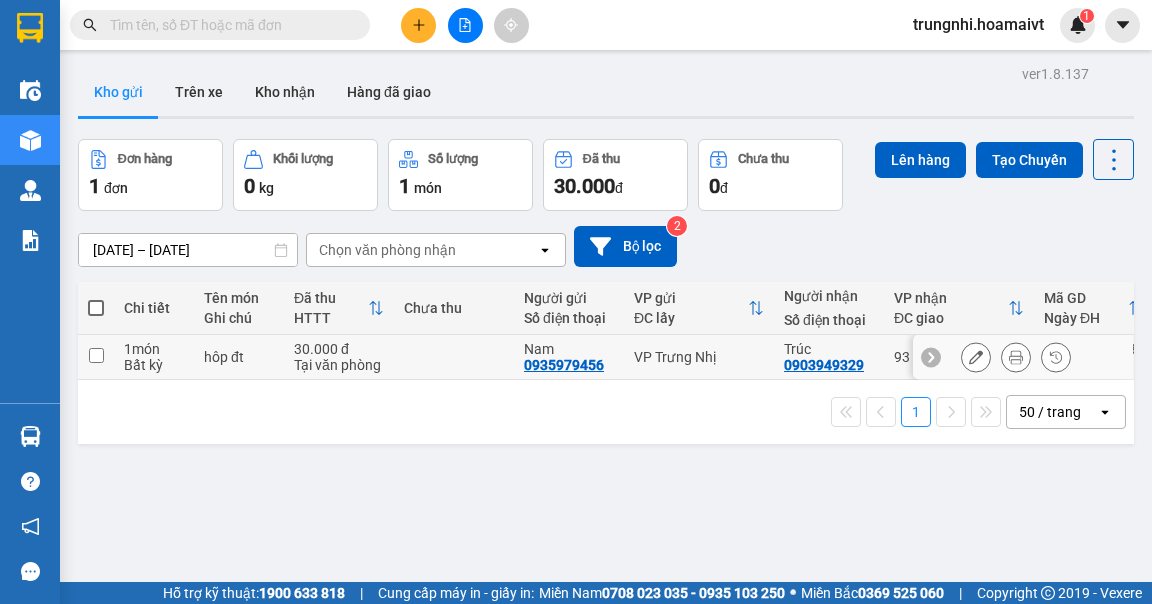 click at bounding box center [96, 355] 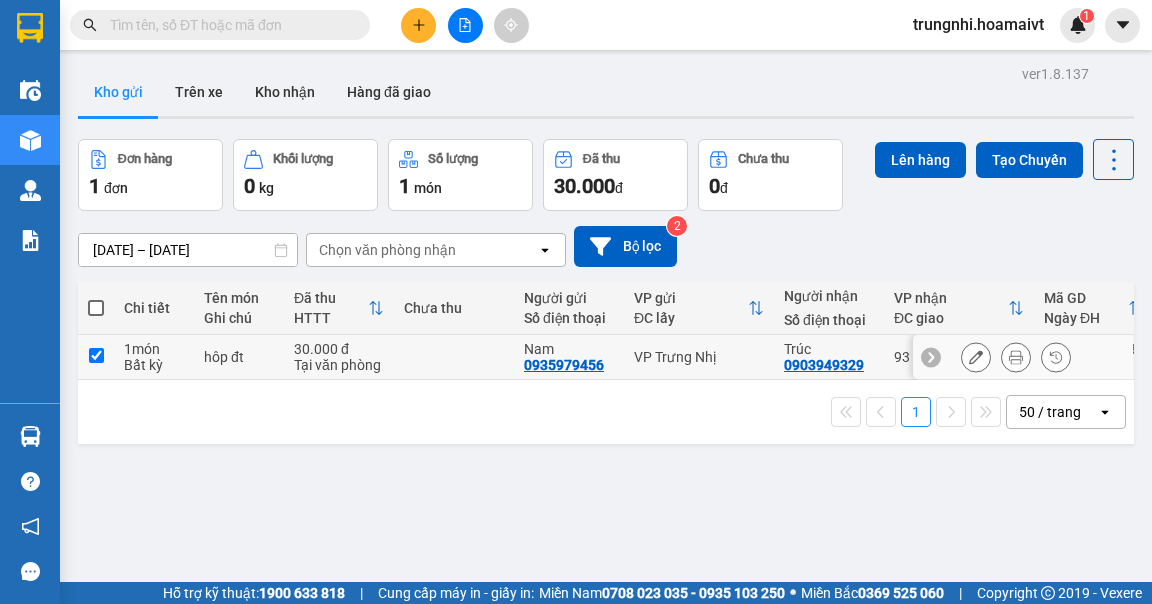checkbox on "true" 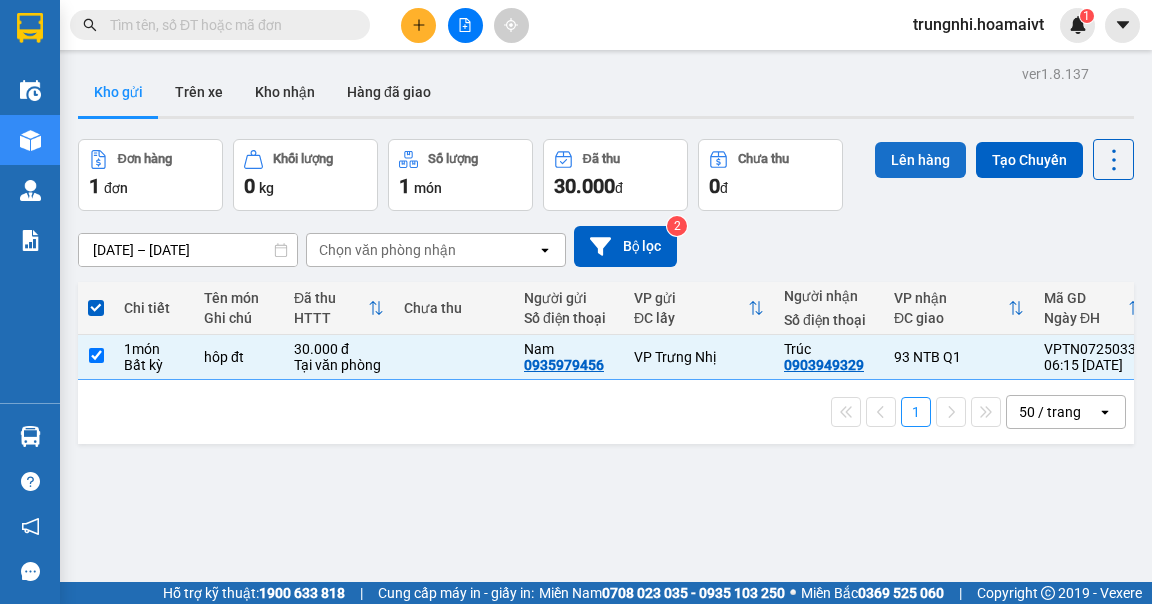 click on "Lên hàng" at bounding box center (920, 160) 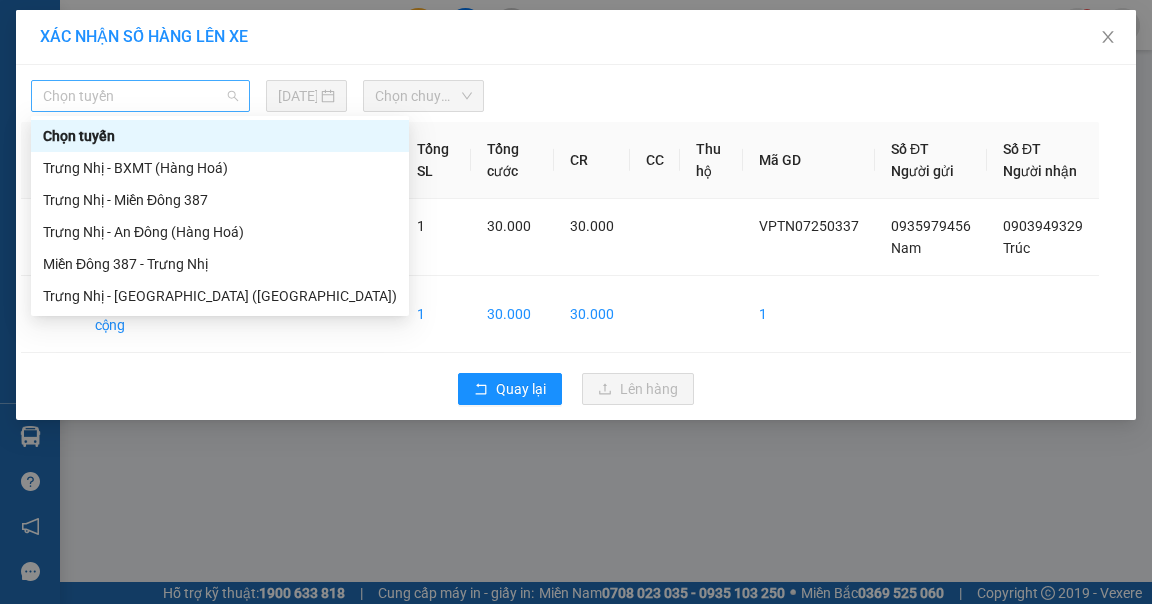 click on "Chọn tuyến" at bounding box center [140, 96] 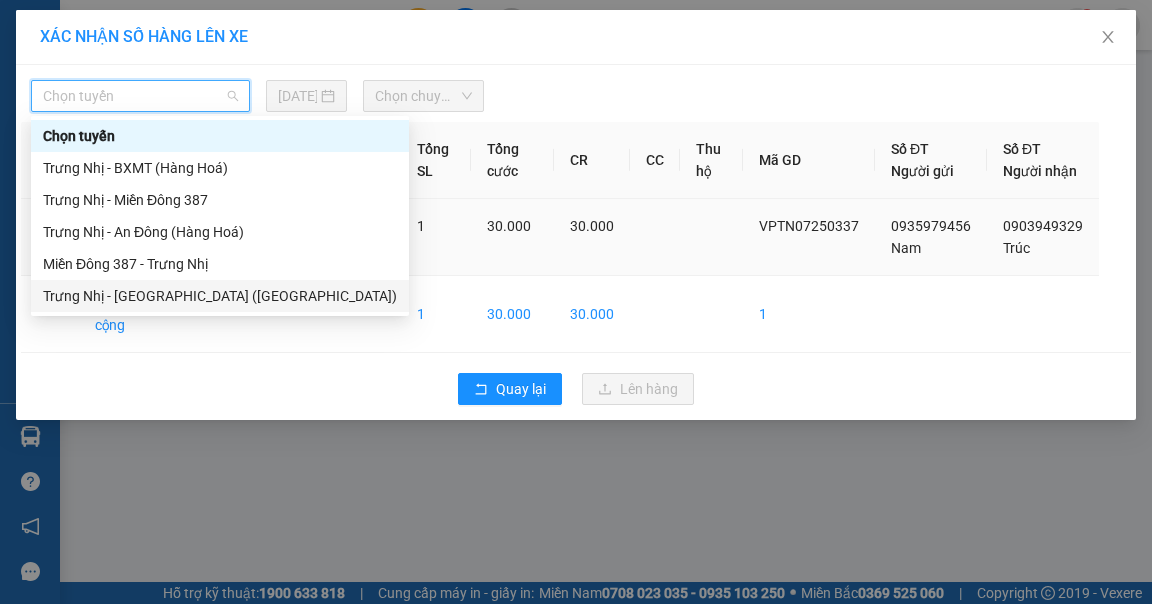 drag, startPoint x: 120, startPoint y: 292, endPoint x: 173, endPoint y: 272, distance: 56.648037 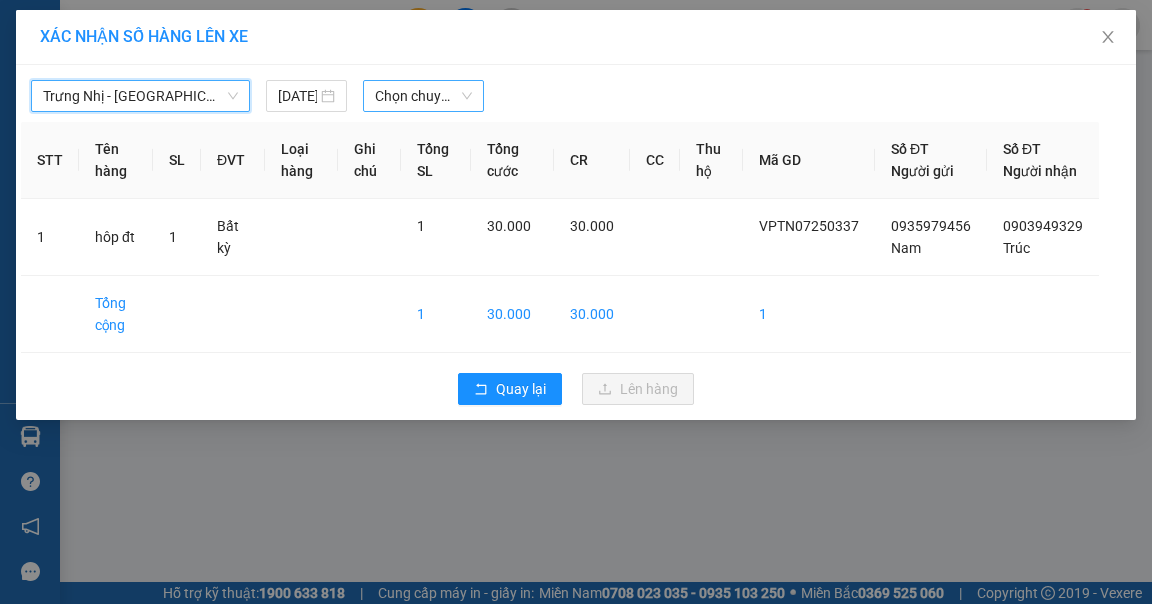 click on "Chọn chuyến" at bounding box center [423, 96] 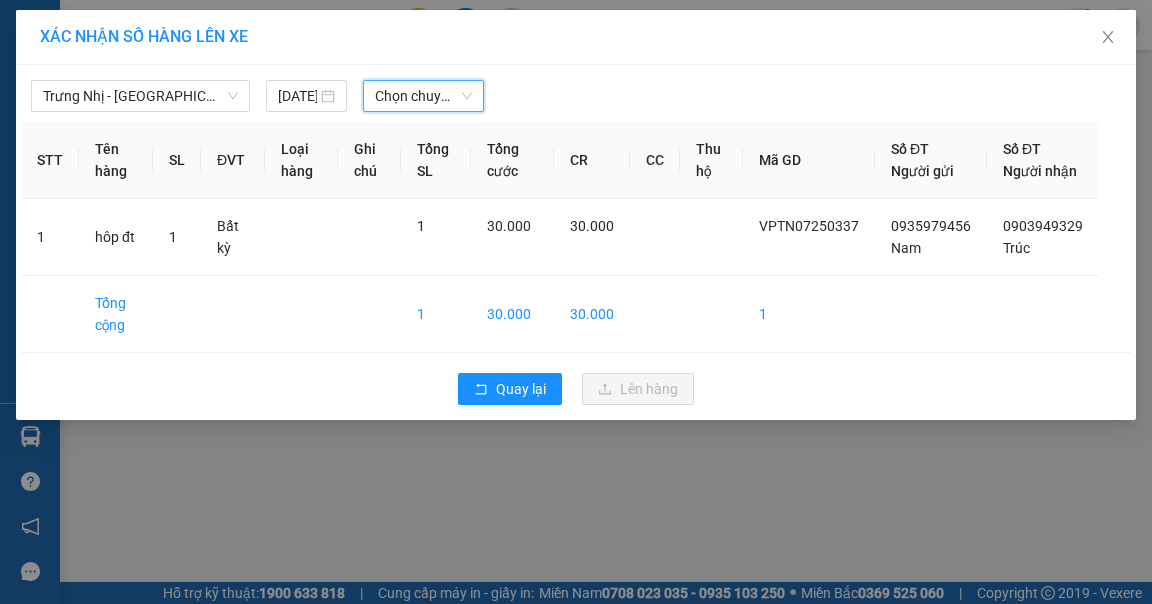 click on "Chọn chuyến" at bounding box center (423, 96) 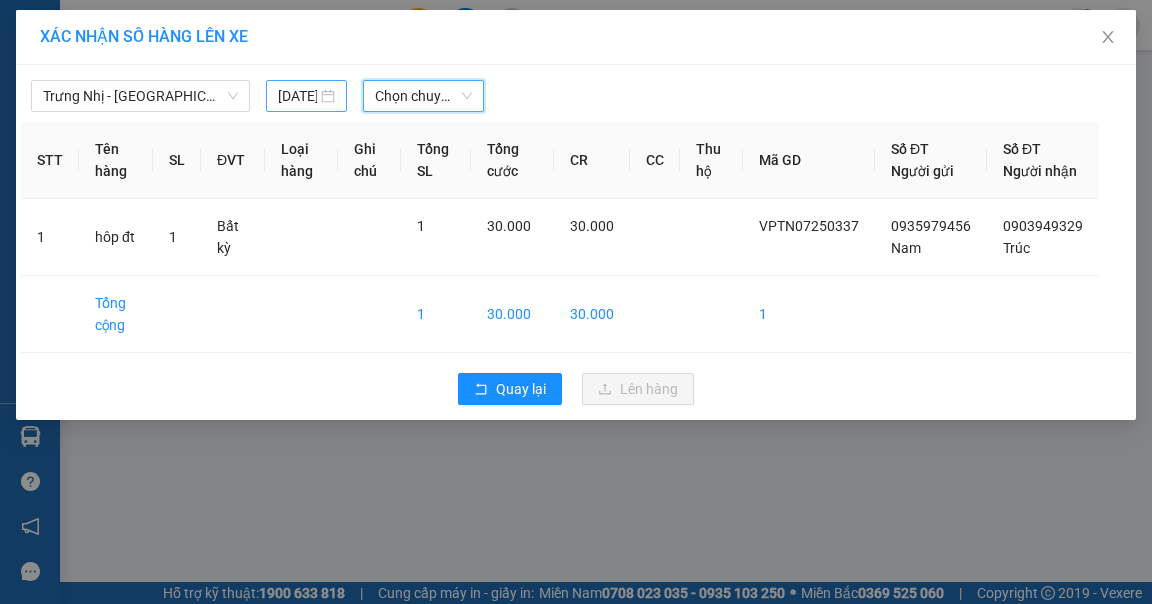 click on "[DATE]" at bounding box center [298, 96] 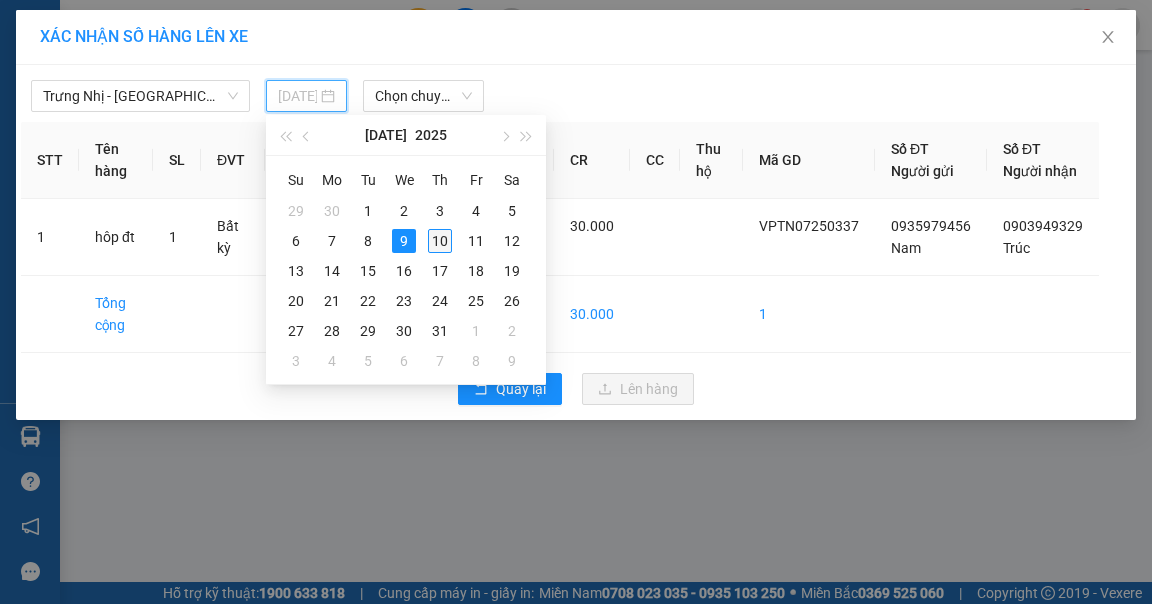 click on "10" at bounding box center [440, 241] 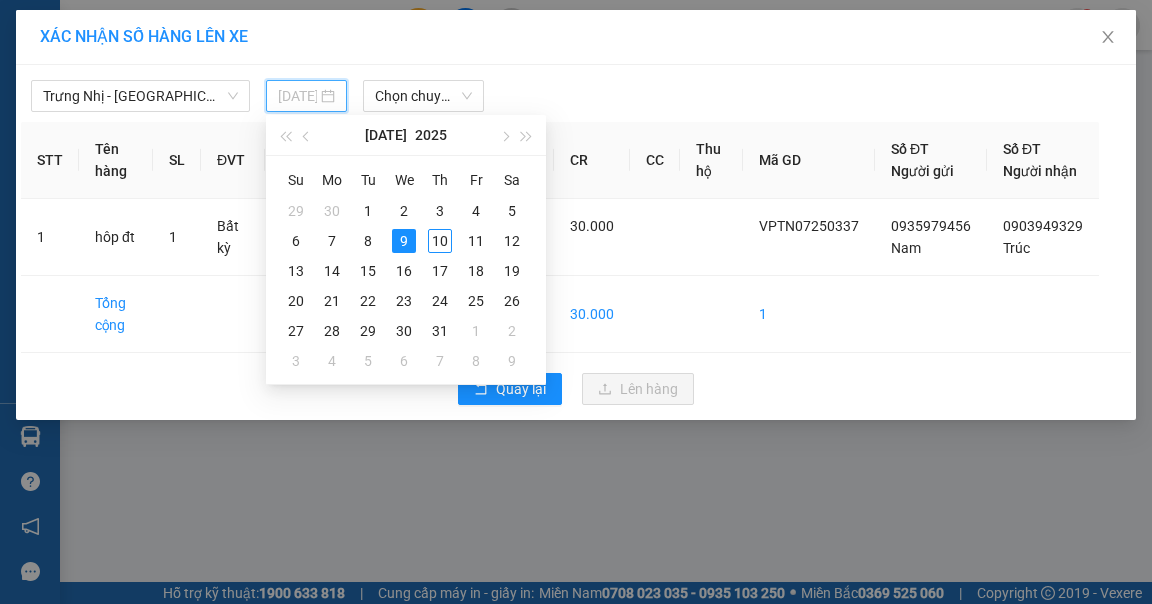type on "[DATE]" 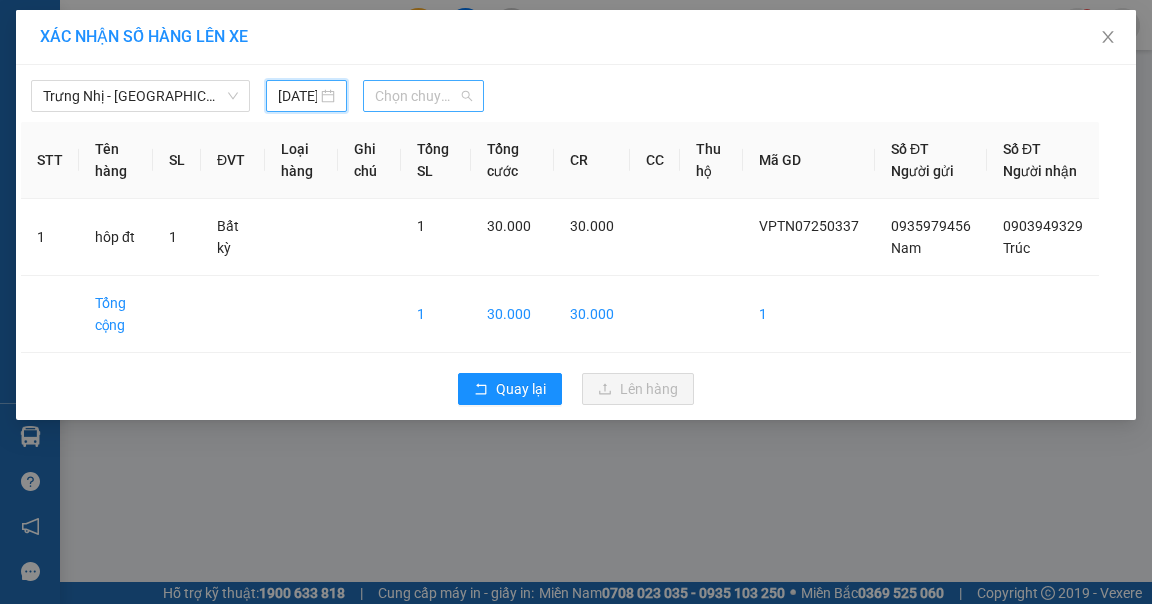 click on "Chọn chuyến" at bounding box center (423, 96) 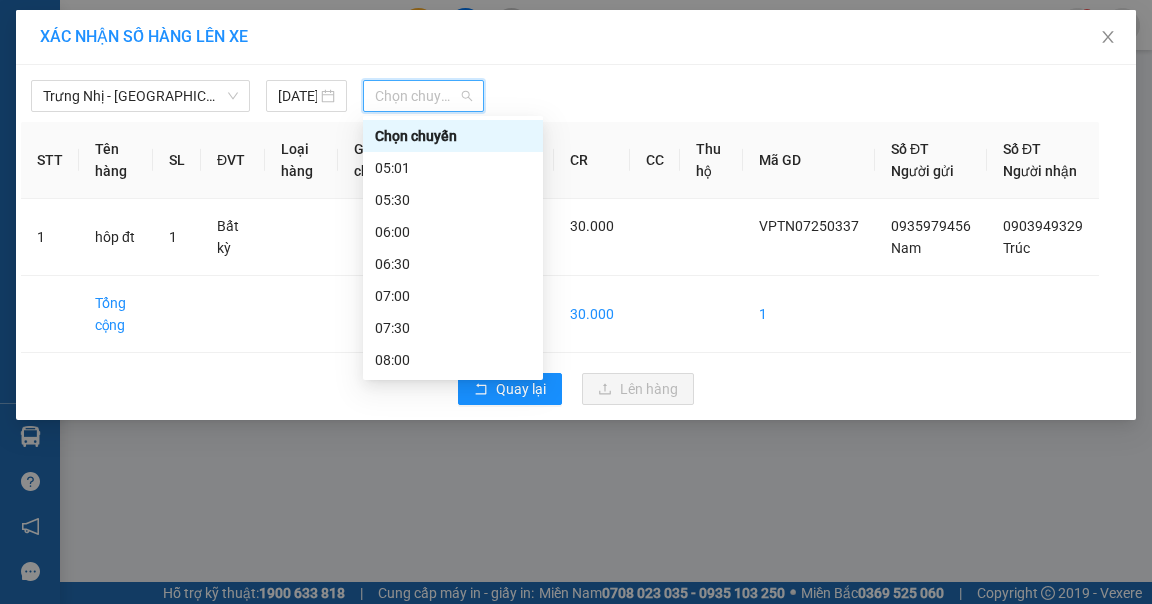type on "6" 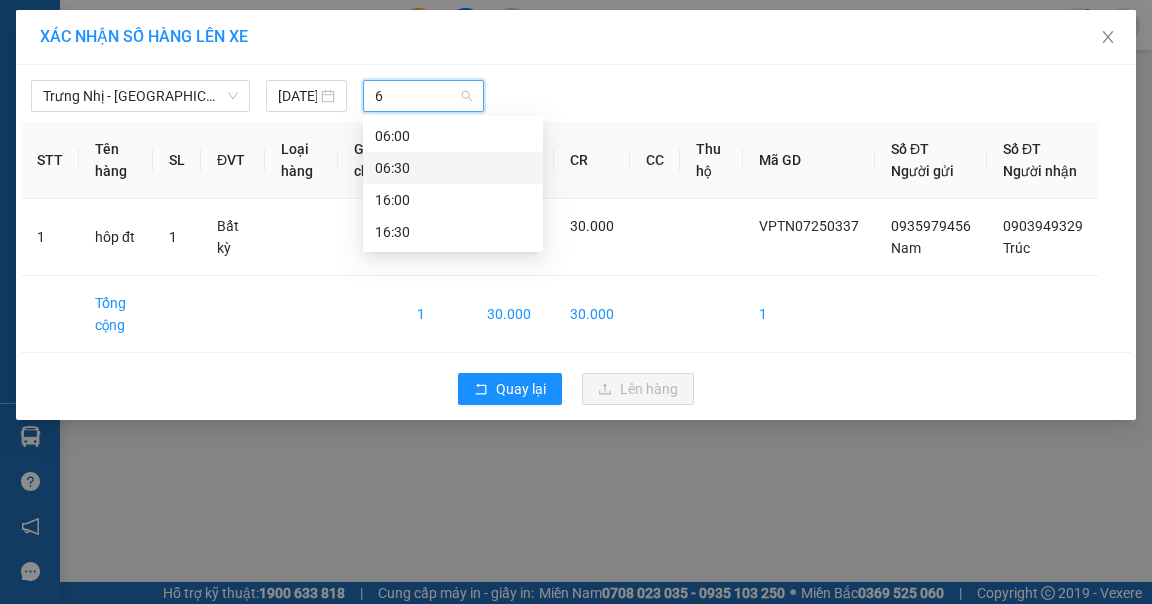 click on "06:30" at bounding box center (453, 168) 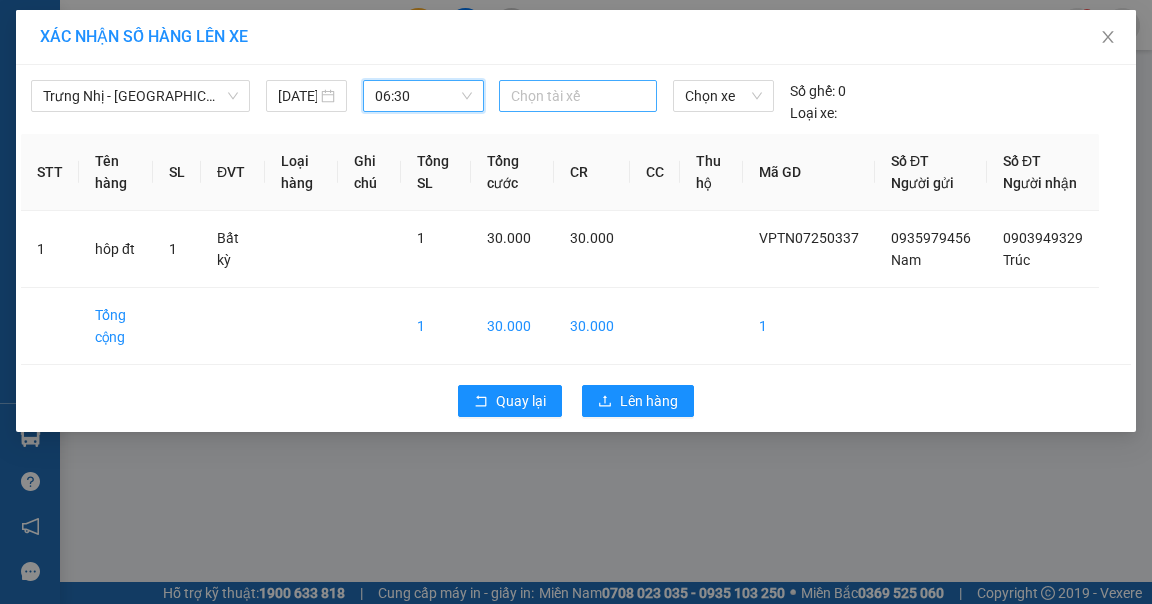 click at bounding box center [578, 96] 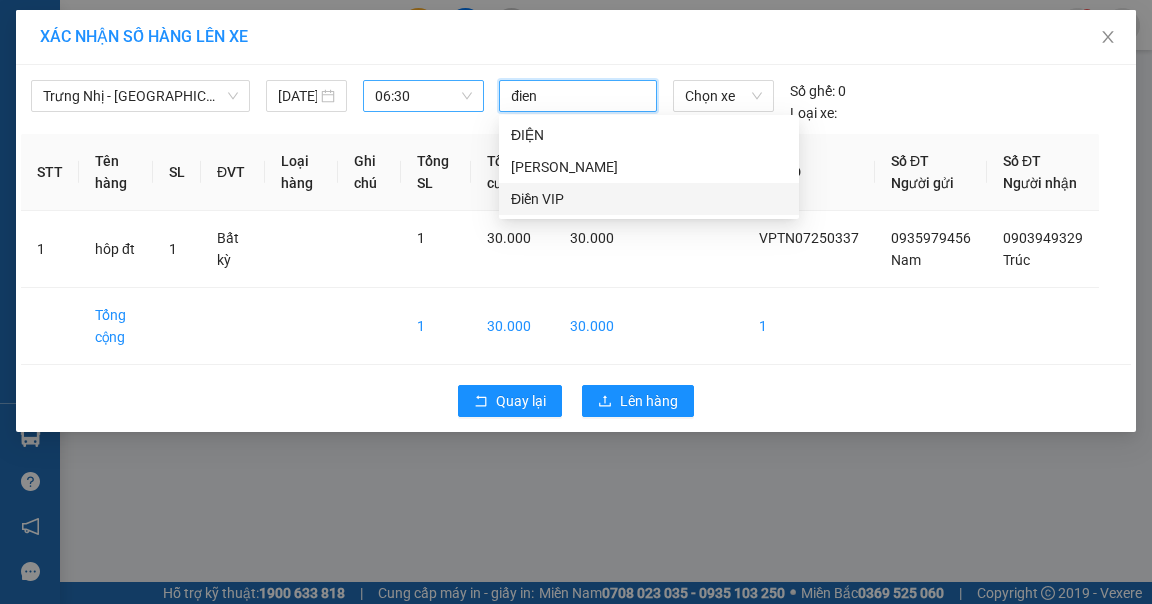 click on "Điền VIP" at bounding box center (649, 199) 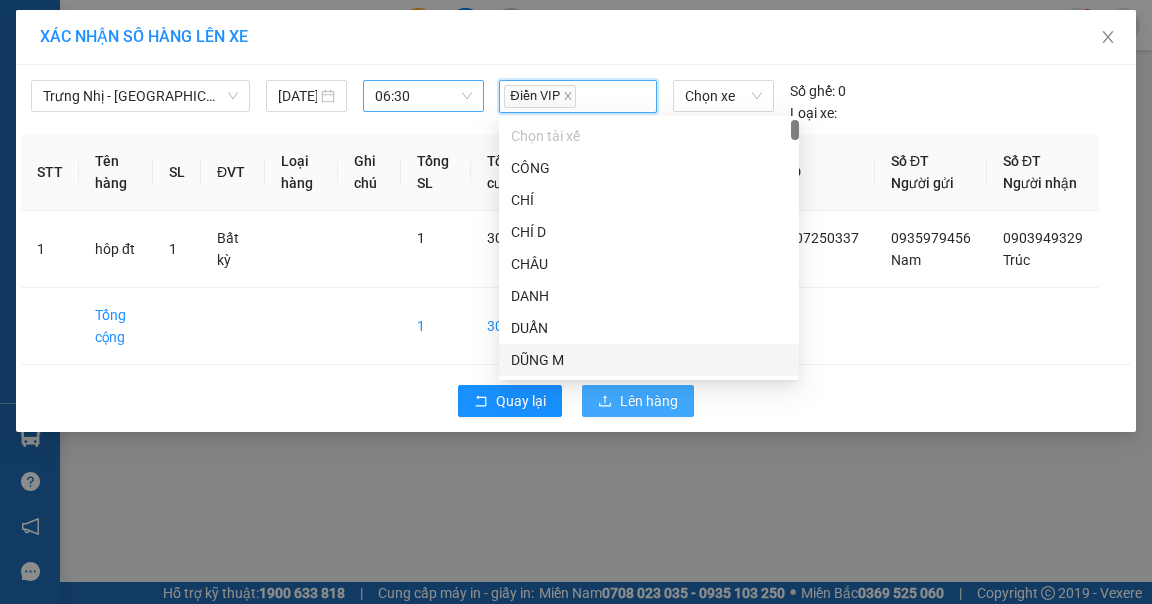 click on "Lên hàng" at bounding box center (649, 401) 